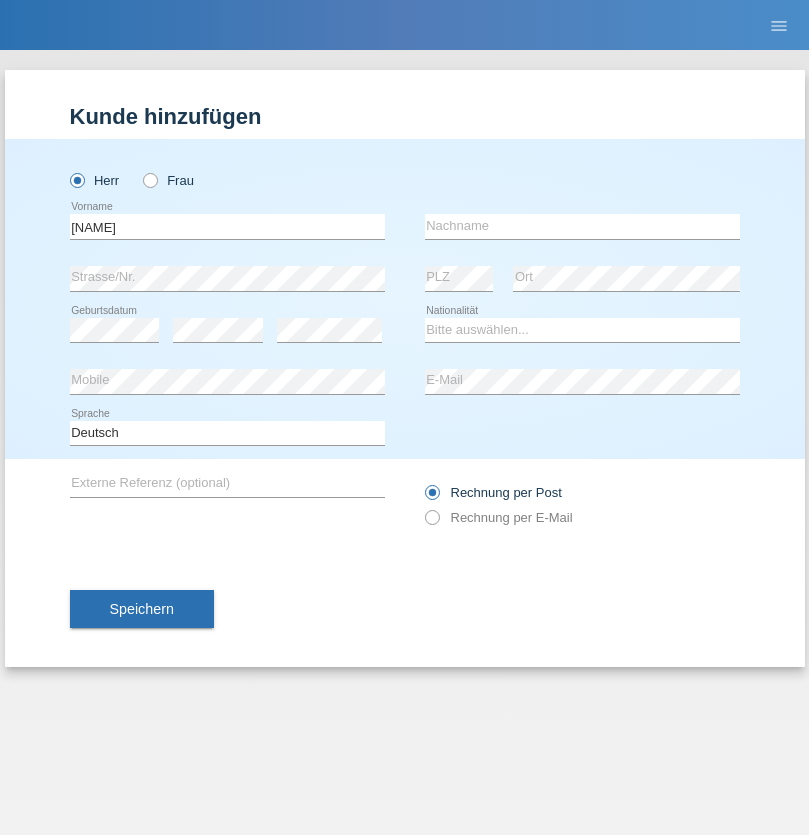 scroll, scrollTop: 0, scrollLeft: 0, axis: both 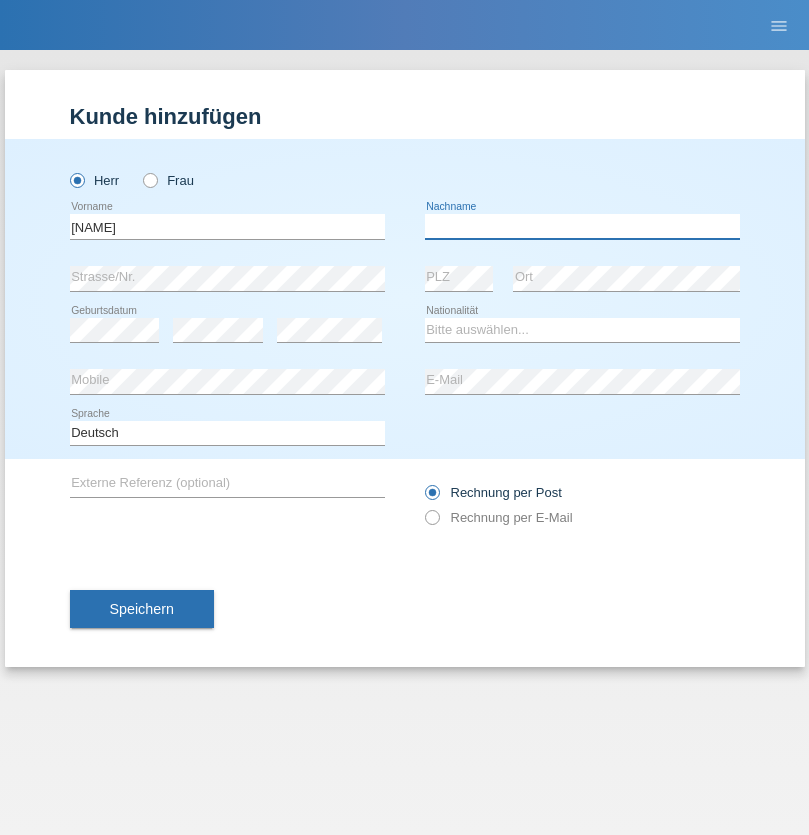 click at bounding box center (582, 226) 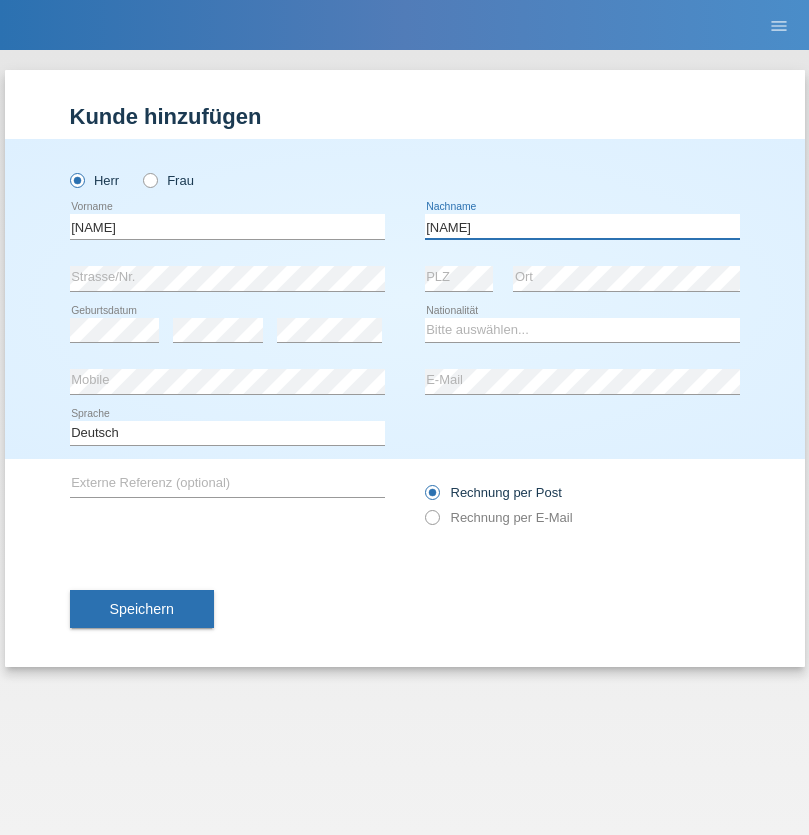 type on "[LAST] [LAST]" 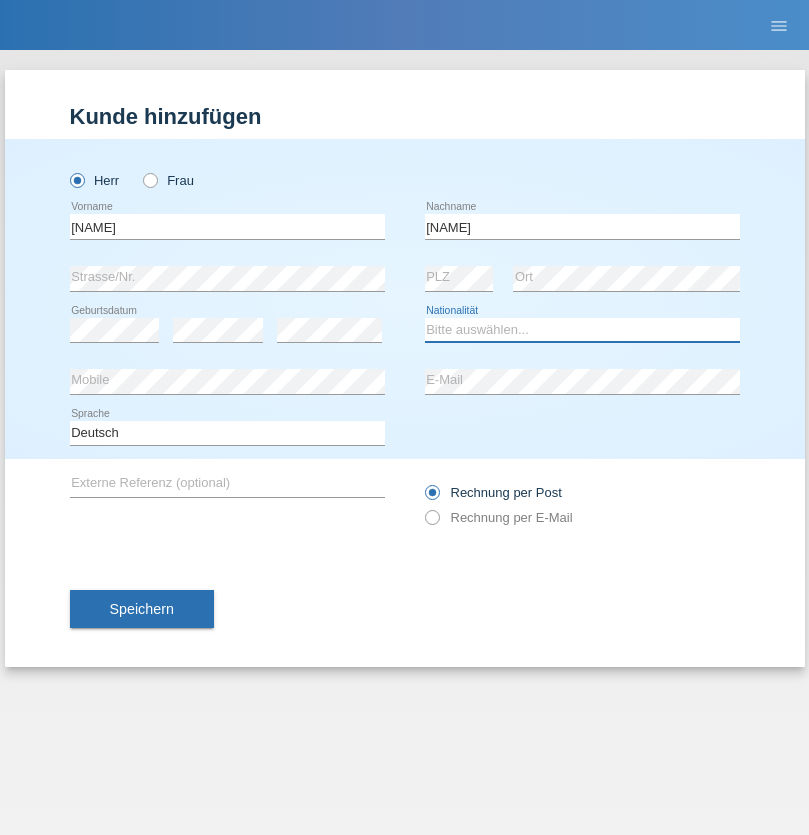 select on "DE" 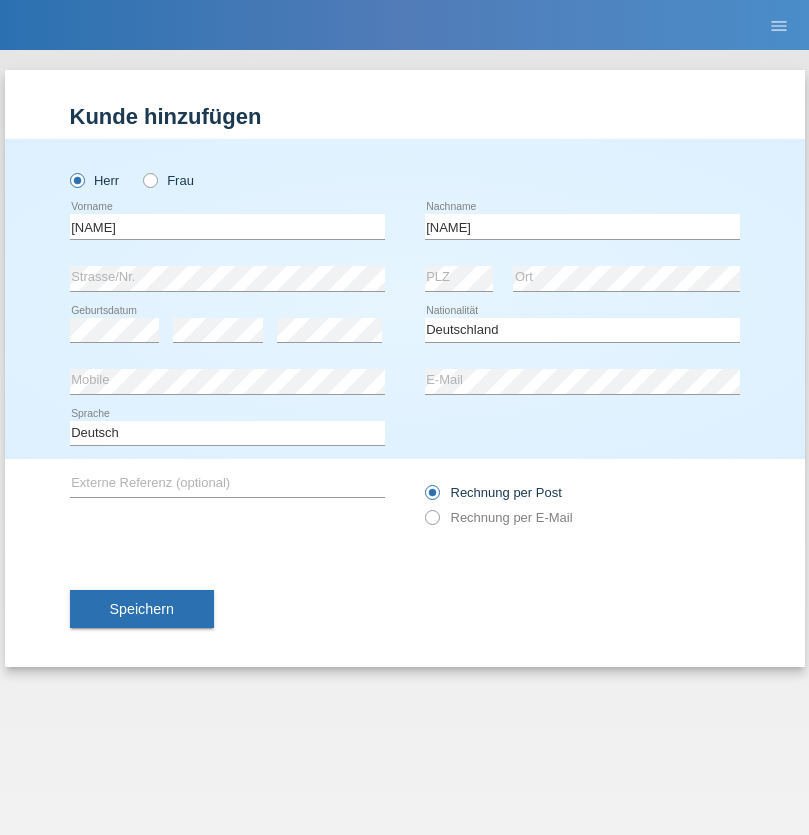 select on "C" 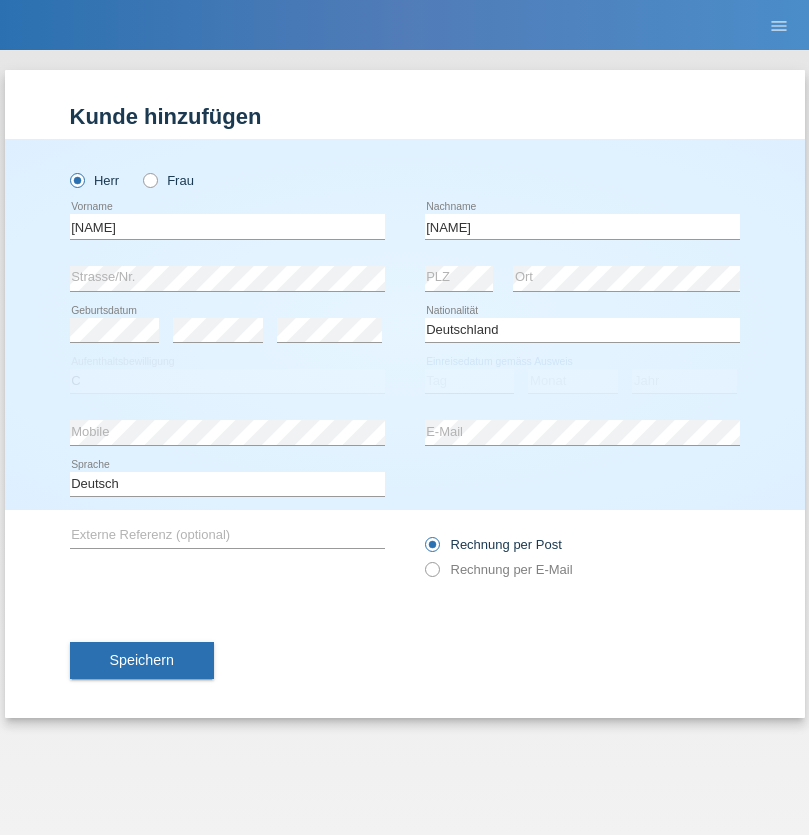 select on "22" 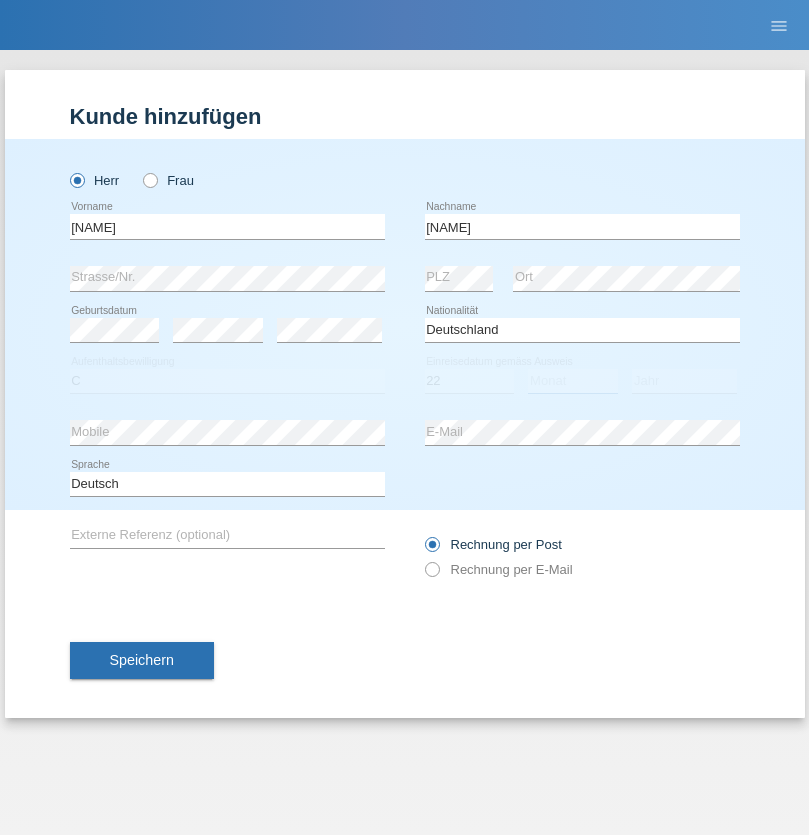 select on "11" 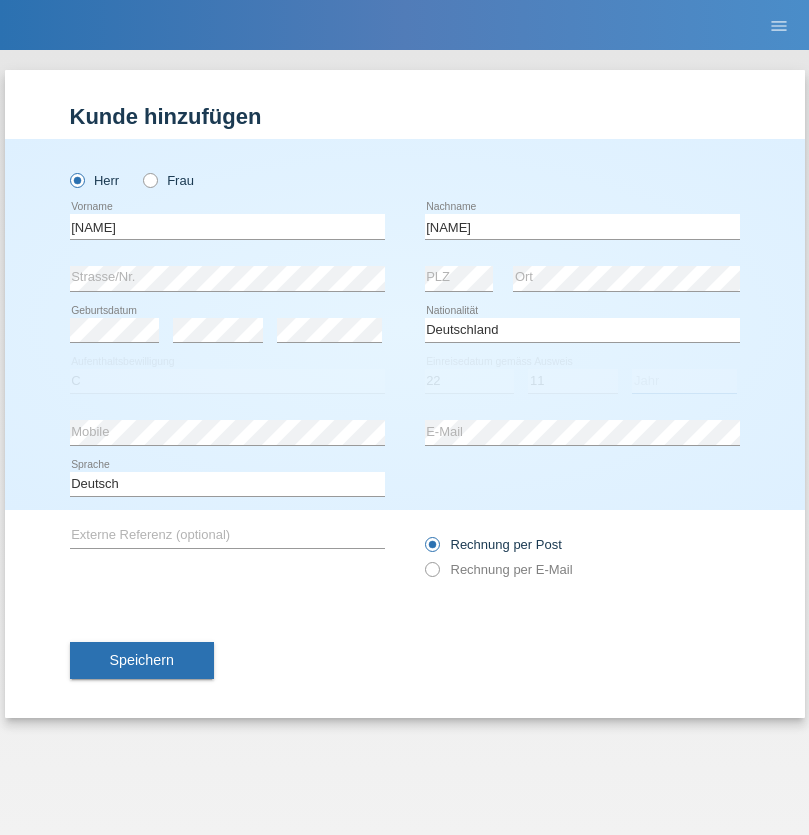 select on "2017" 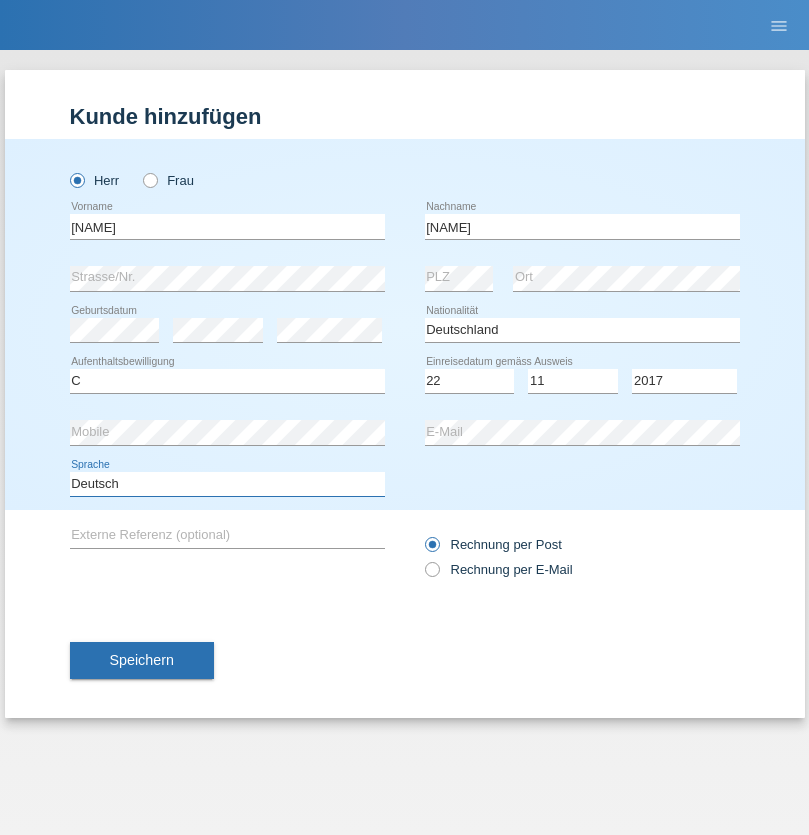select on "en" 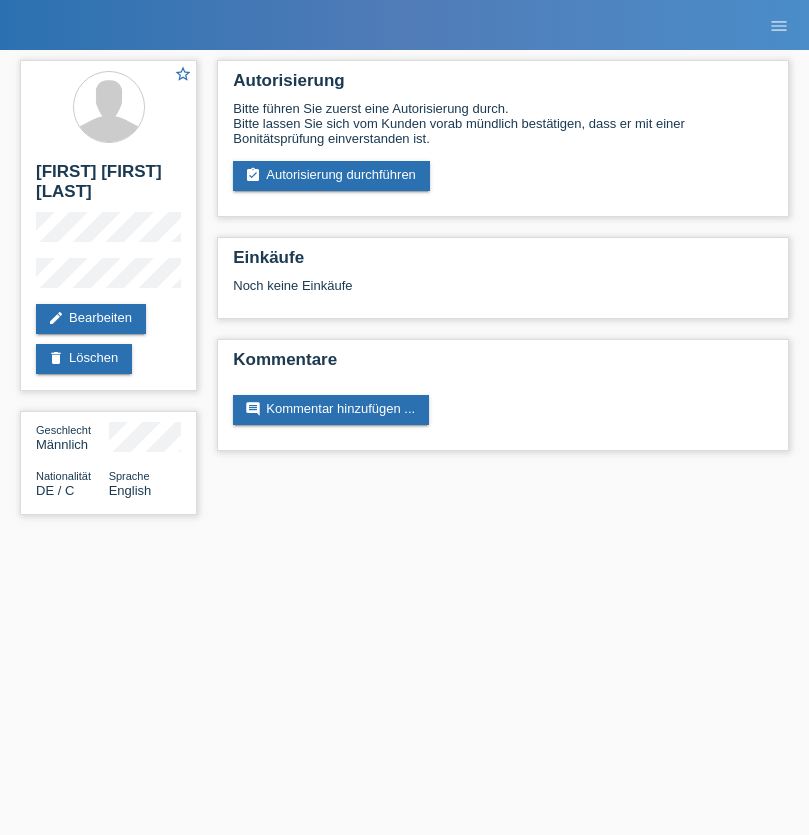 scroll, scrollTop: 0, scrollLeft: 0, axis: both 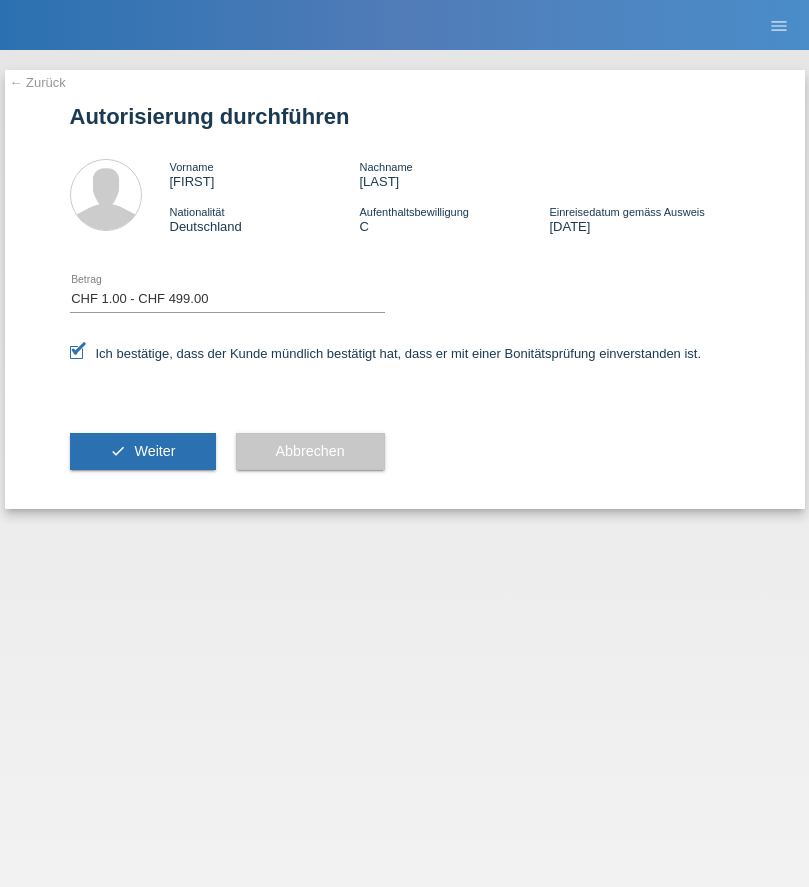 select on "1" 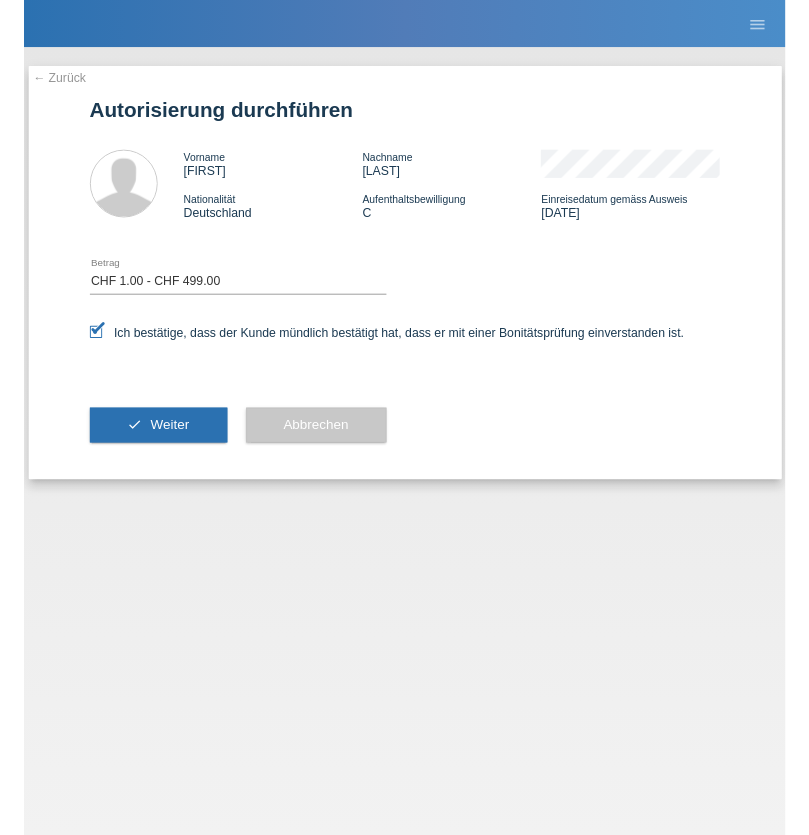 scroll, scrollTop: 0, scrollLeft: 0, axis: both 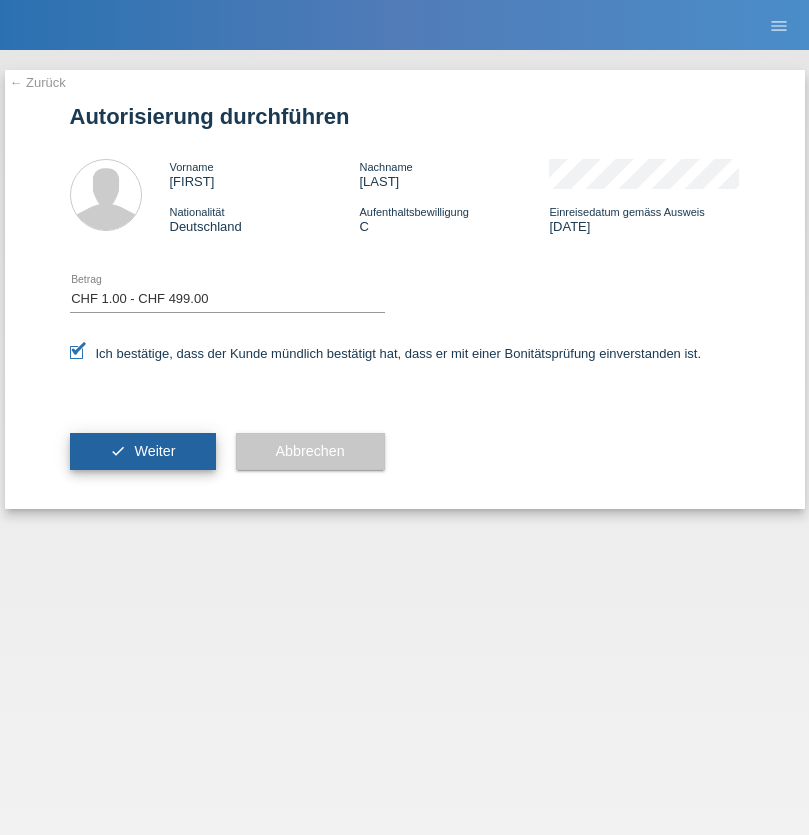 click on "Weiter" at bounding box center (154, 451) 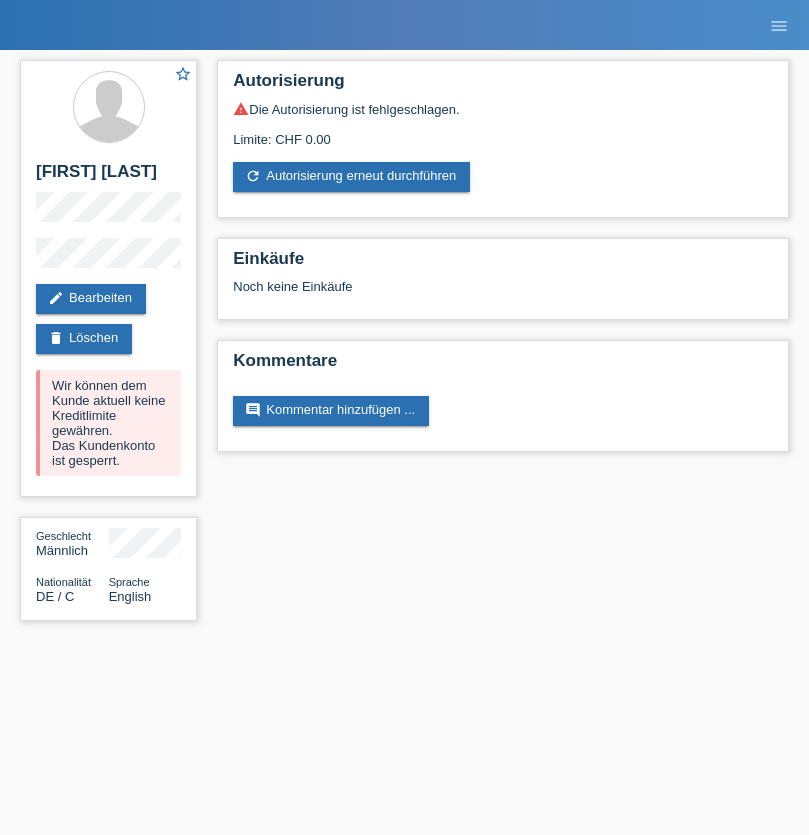 scroll, scrollTop: 0, scrollLeft: 0, axis: both 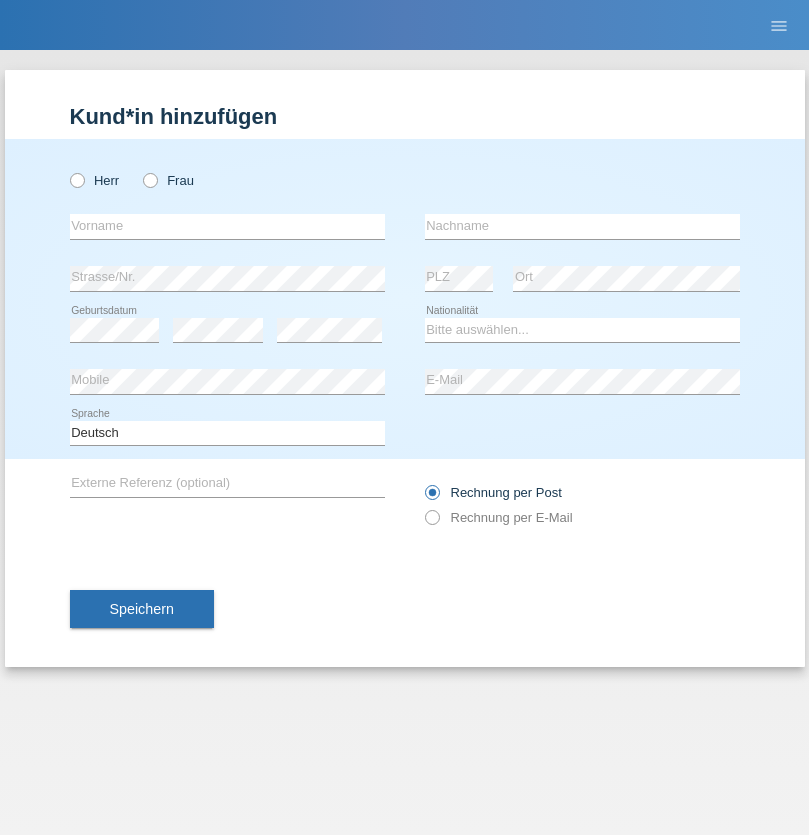 radio on "true" 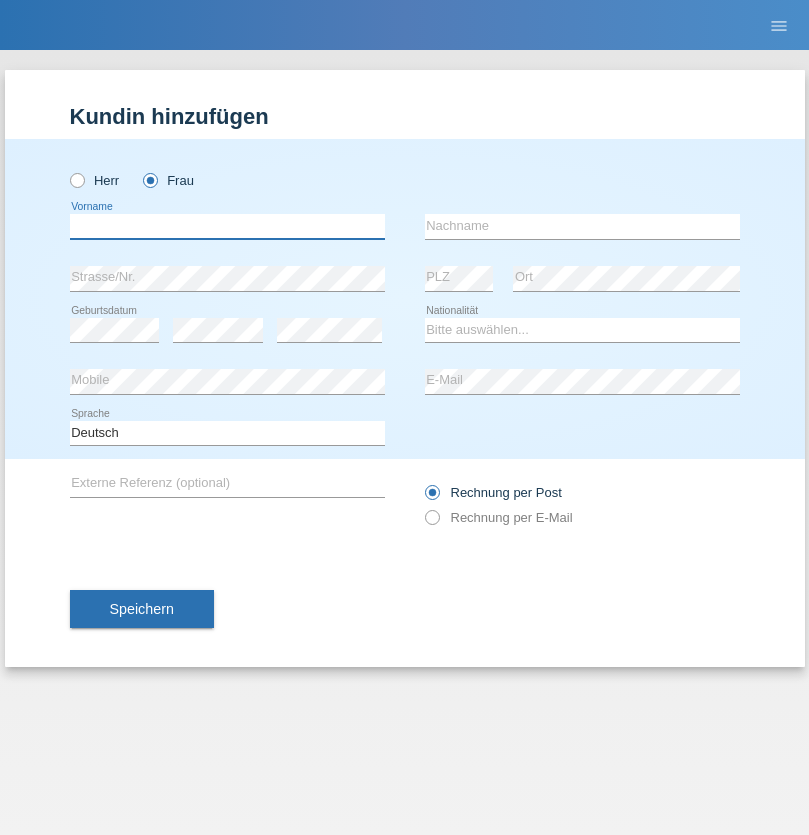 click at bounding box center (227, 226) 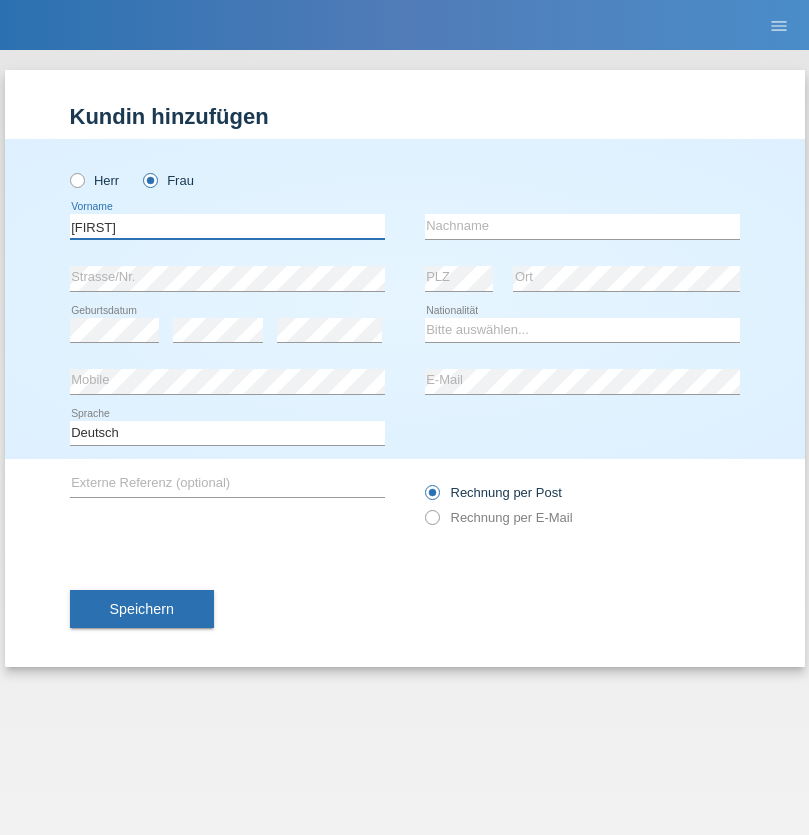type on "[FIRST]" 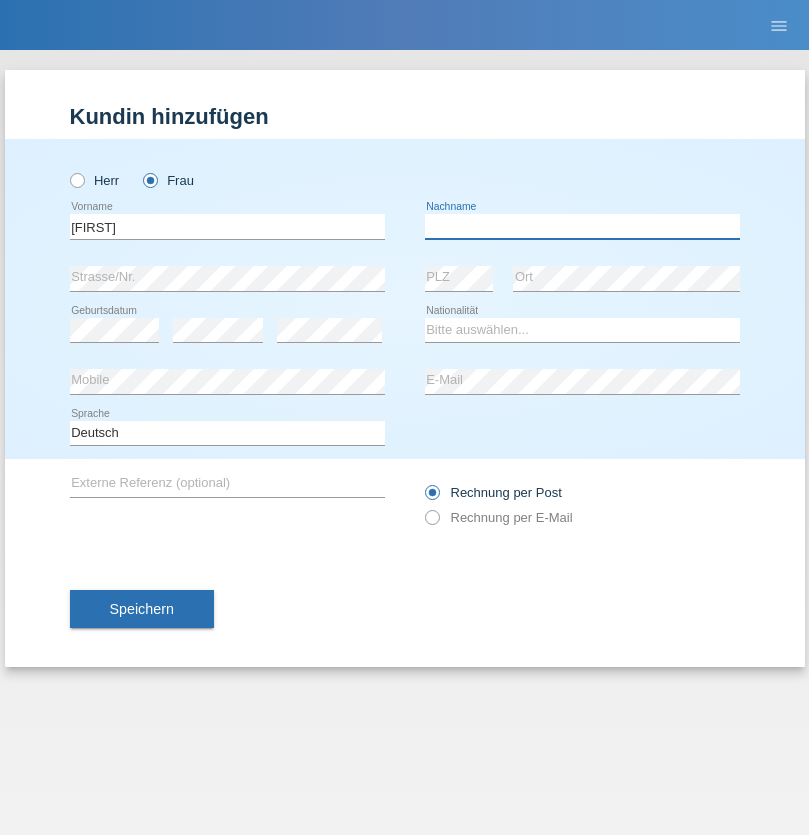 click at bounding box center [582, 226] 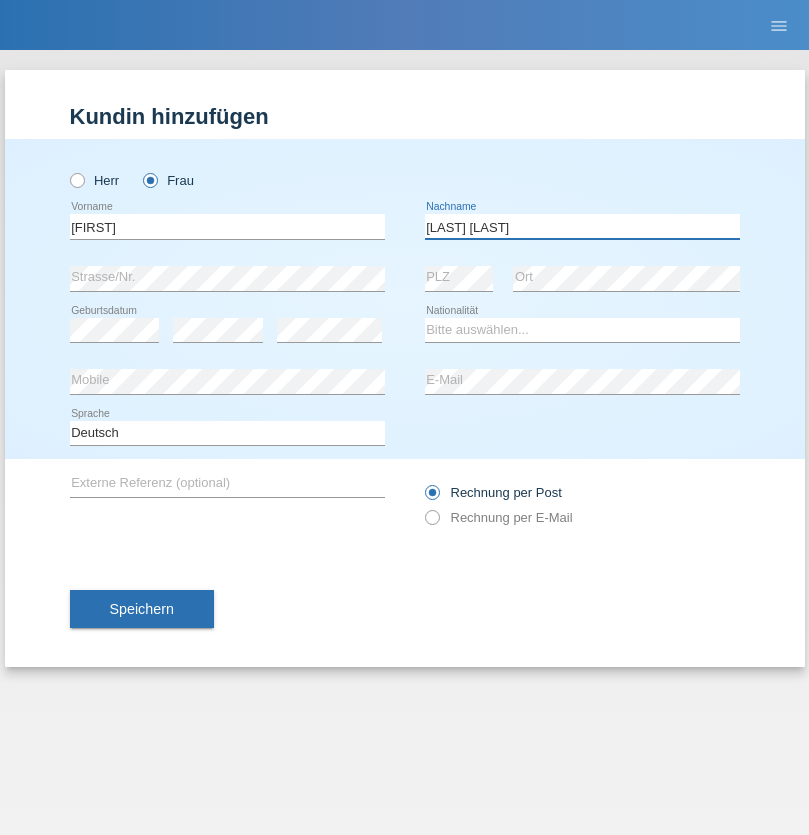 type on "[LAST] [LAST]" 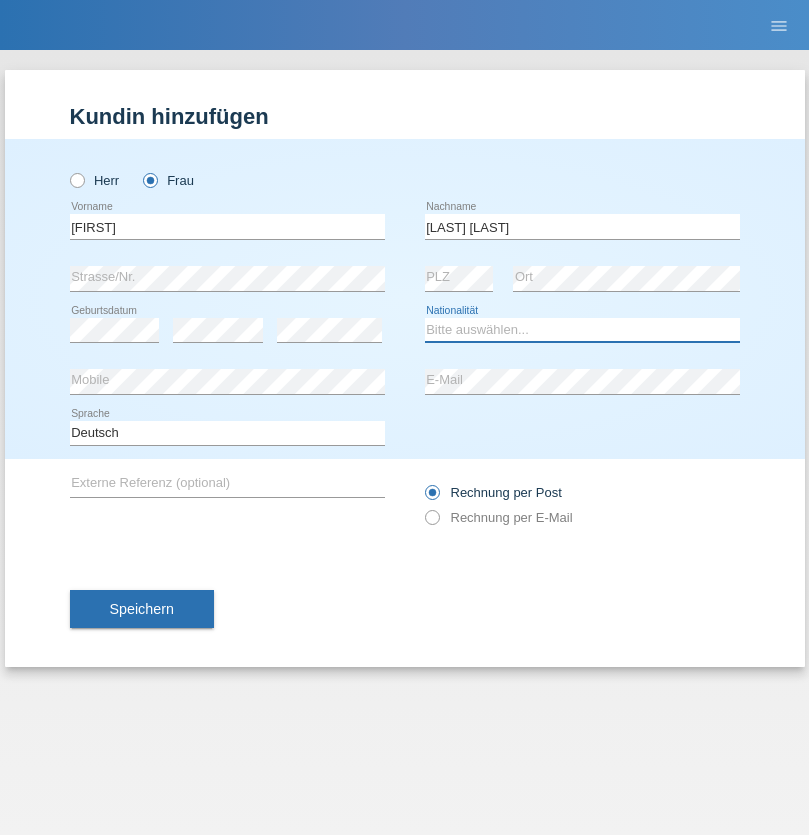 select on "PH" 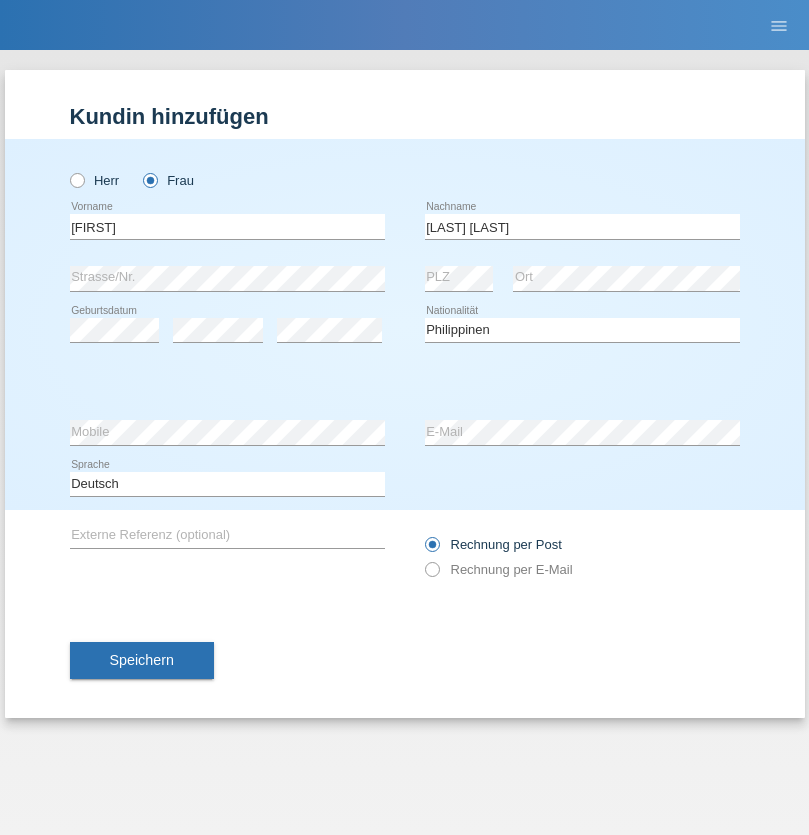 select on "C" 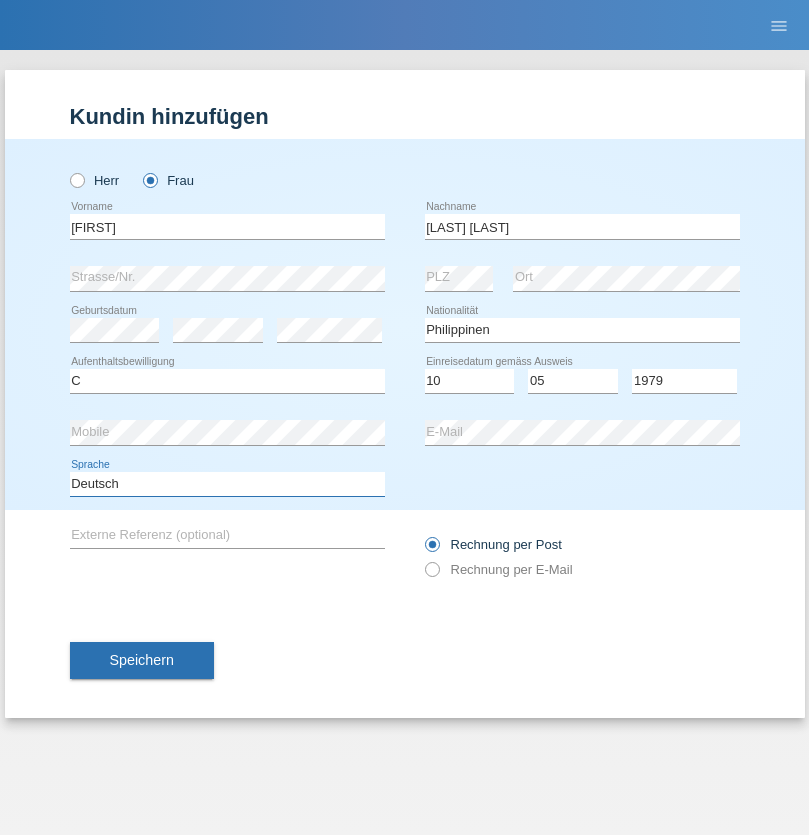 select on "en" 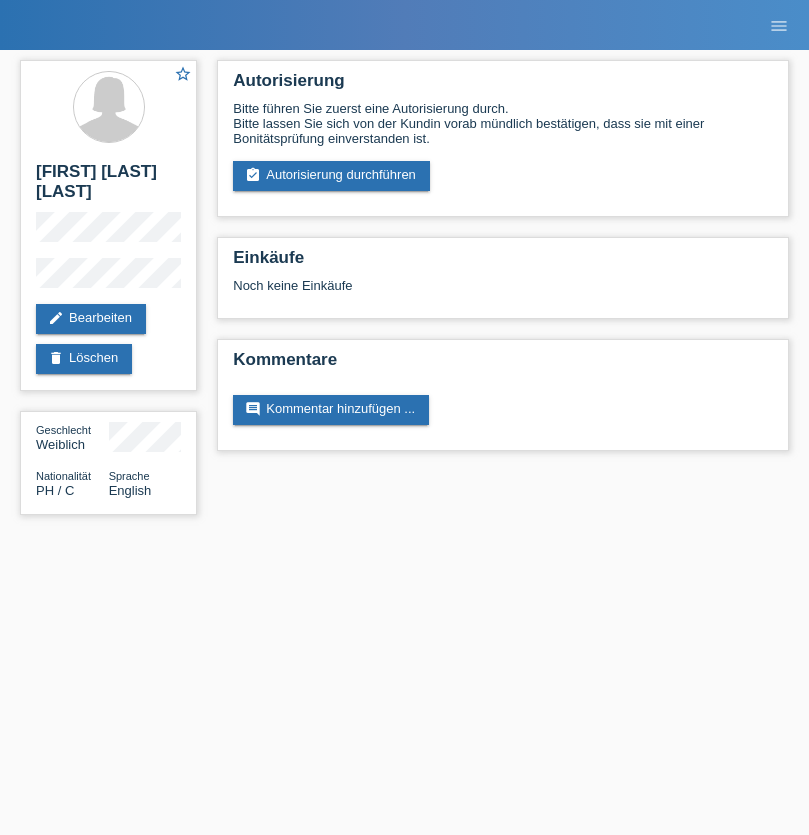scroll, scrollTop: 0, scrollLeft: 0, axis: both 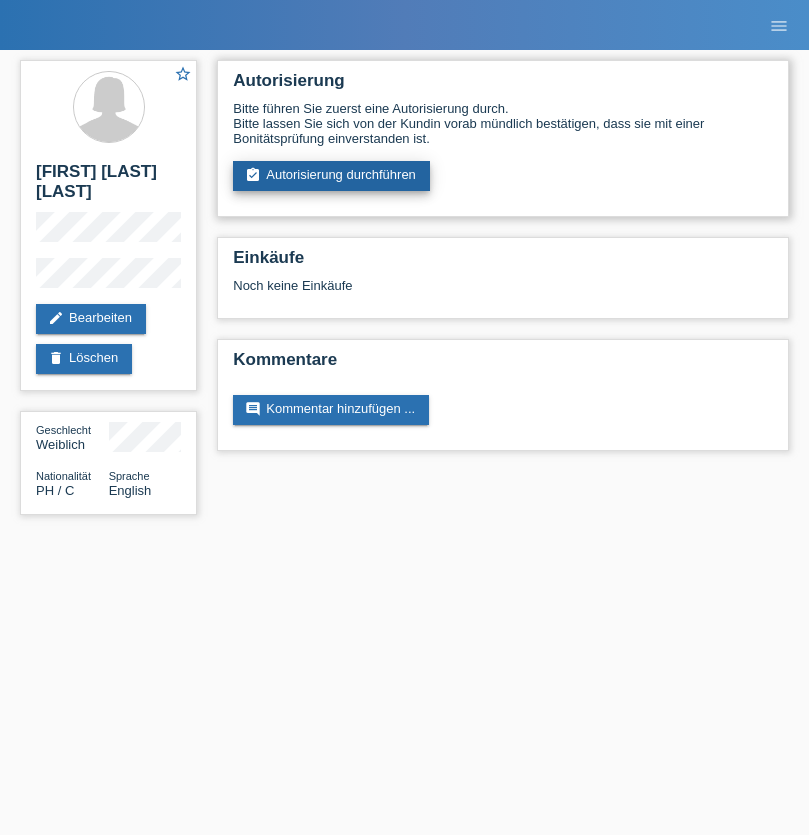 click on "assignment_turned_in  Autorisierung durchführen" at bounding box center (331, 176) 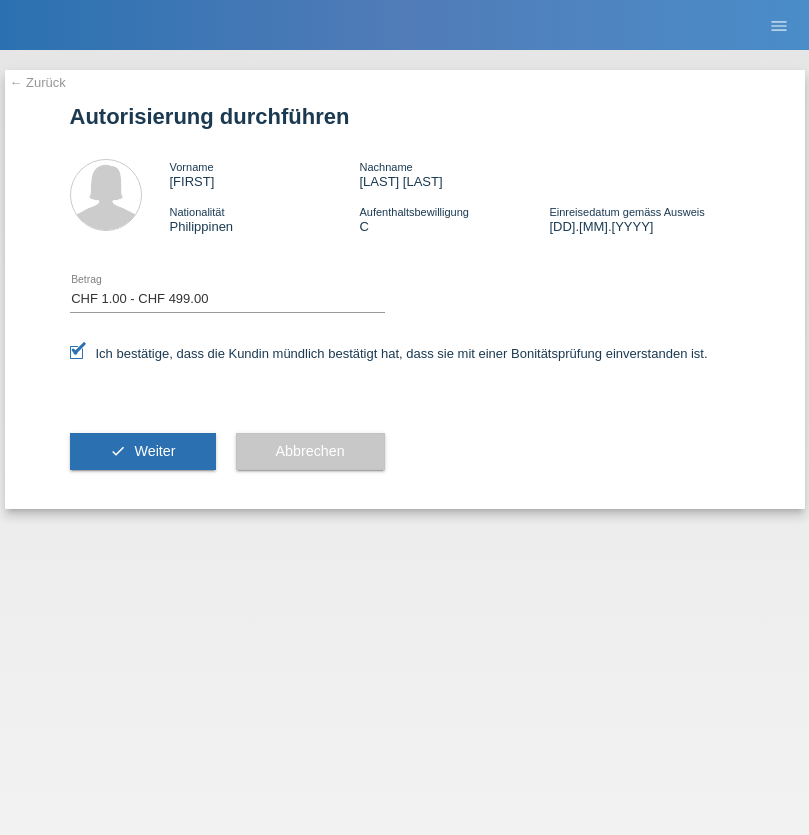 select on "1" 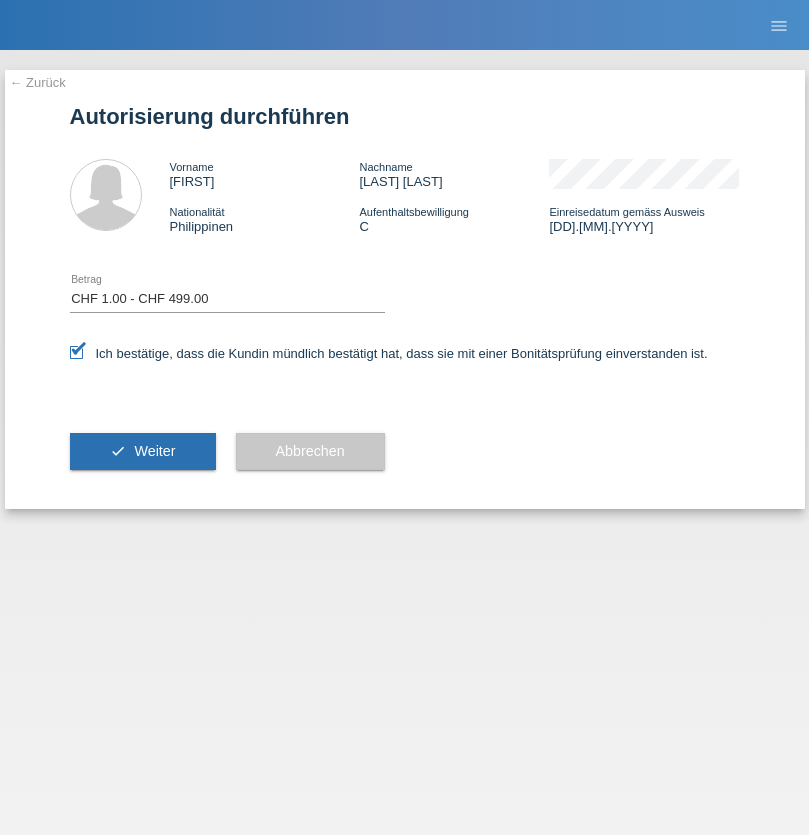 scroll, scrollTop: 0, scrollLeft: 0, axis: both 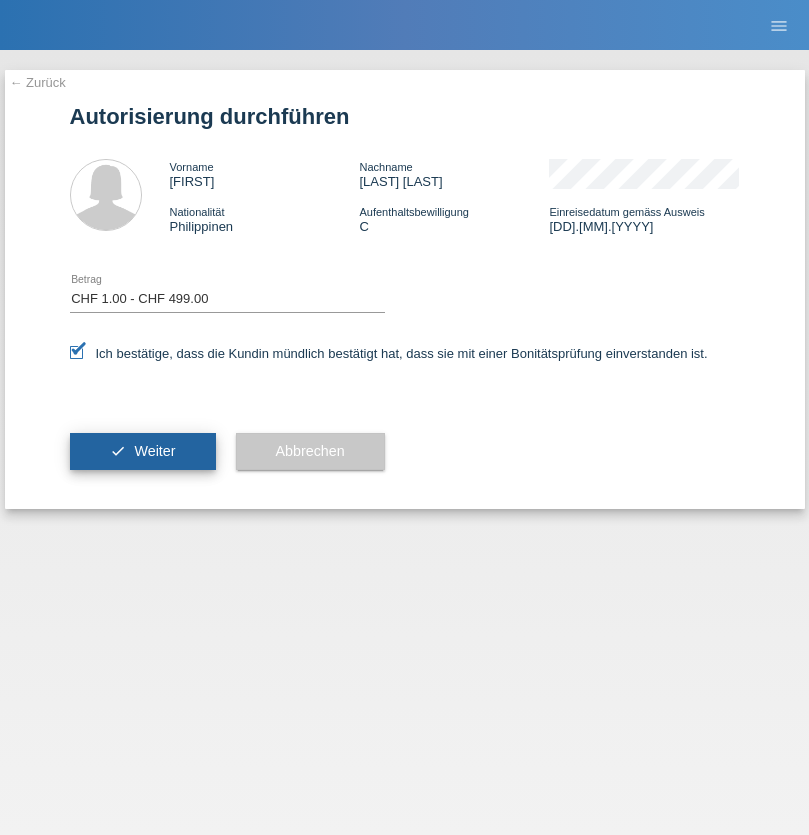 click on "Weiter" at bounding box center (154, 451) 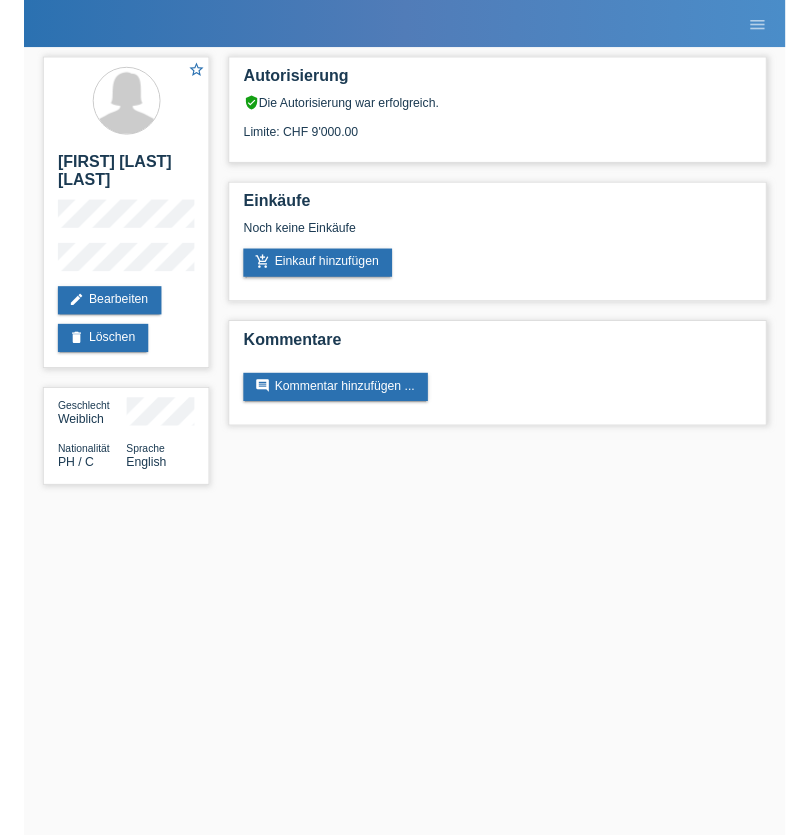 scroll, scrollTop: 0, scrollLeft: 0, axis: both 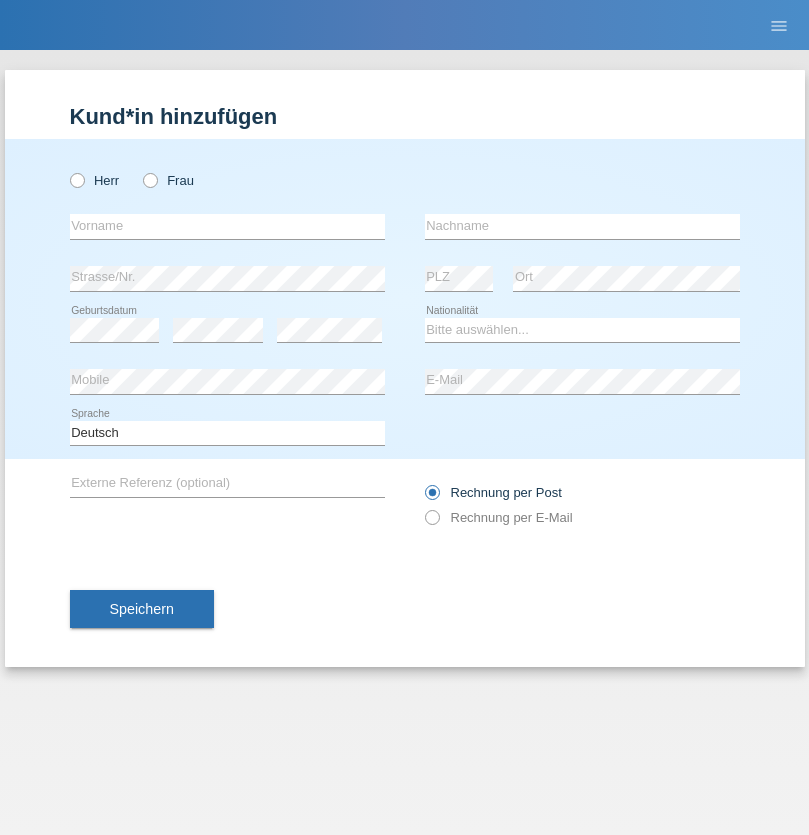 radio on "true" 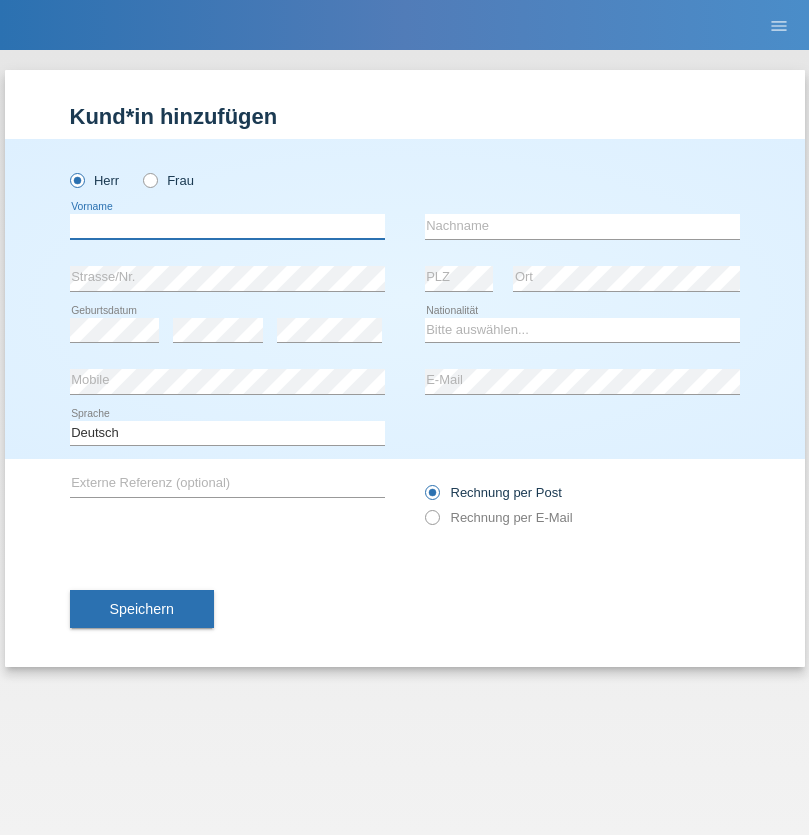 click at bounding box center [227, 226] 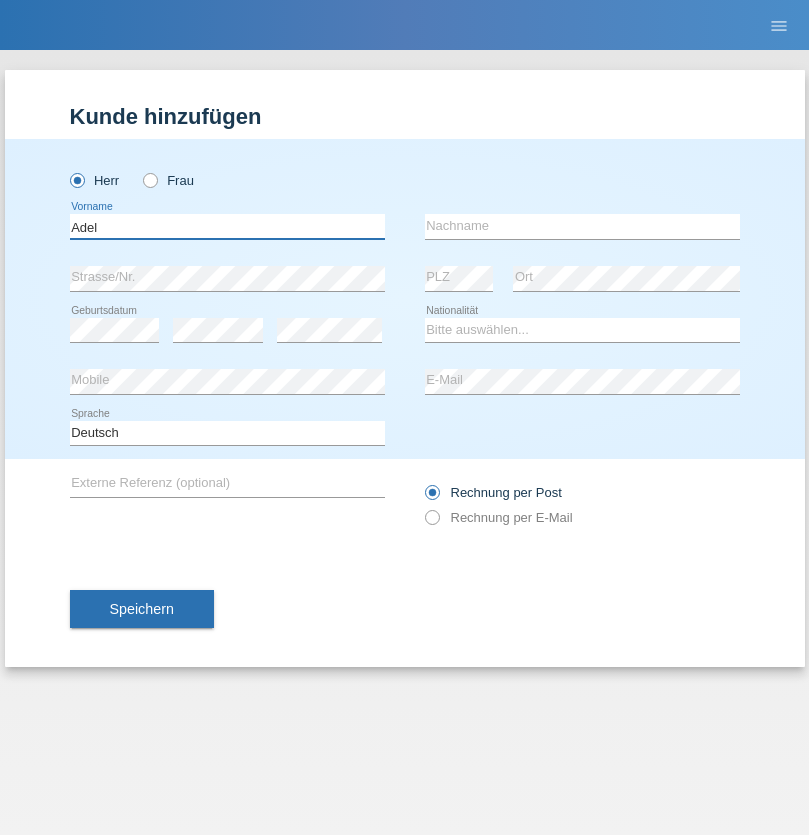 type on "Adel" 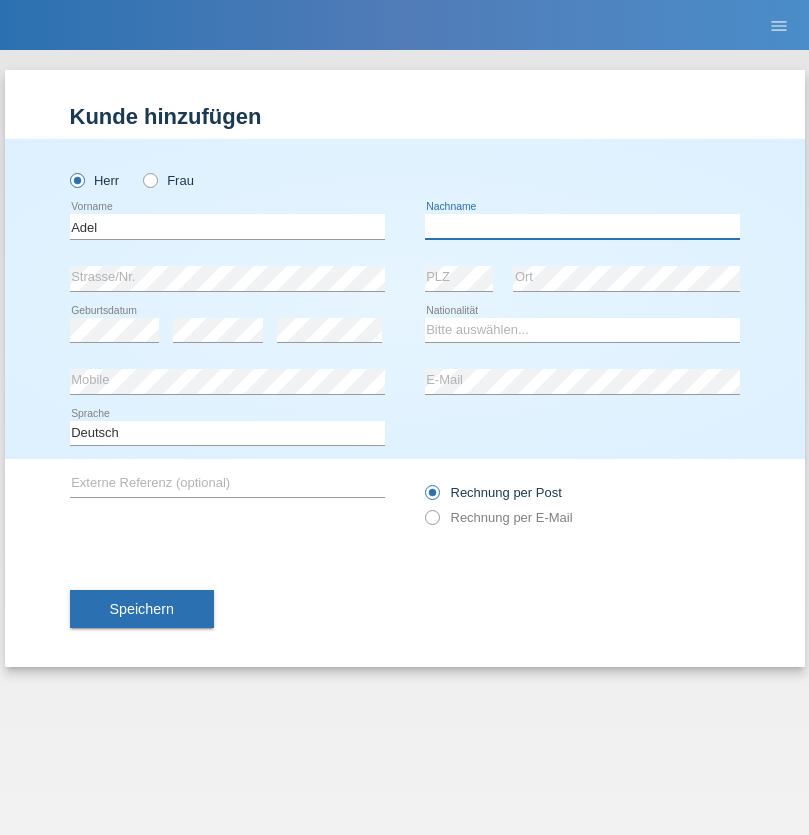 click at bounding box center [582, 226] 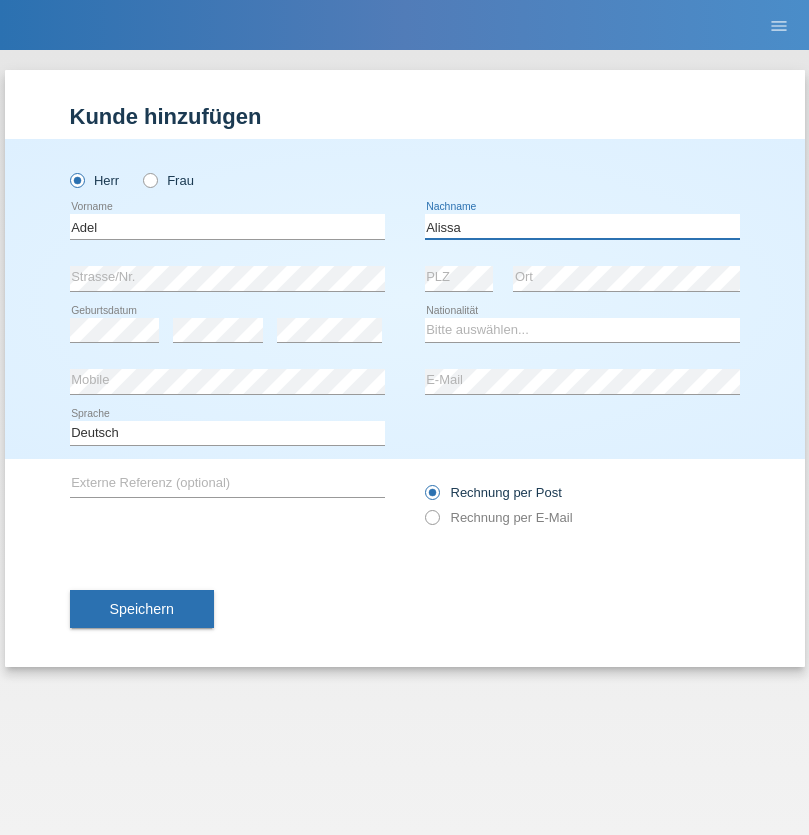 type on "Alissa" 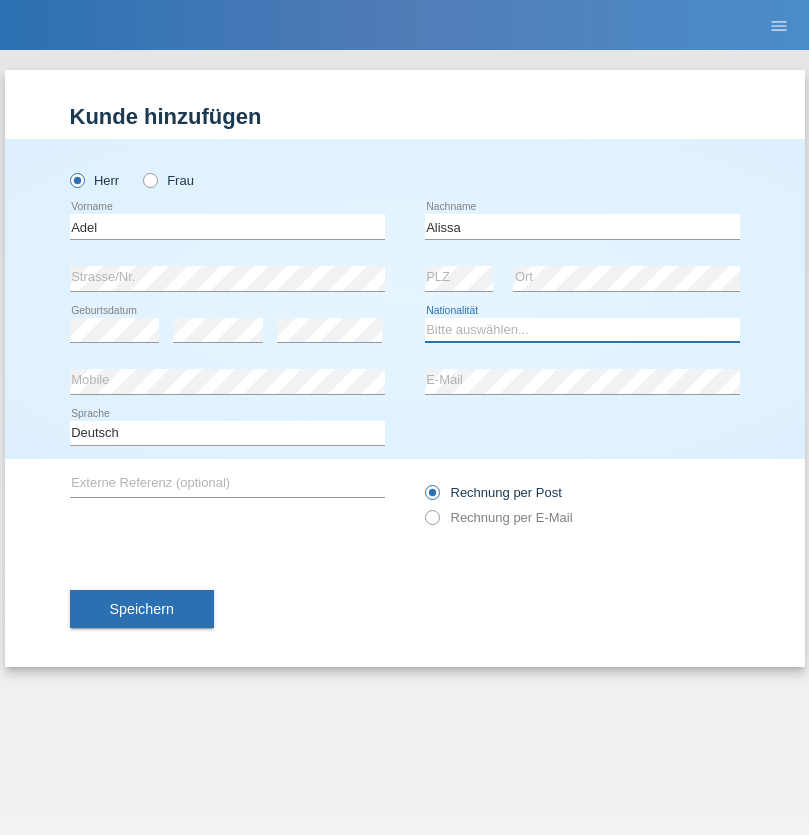 select on "SY" 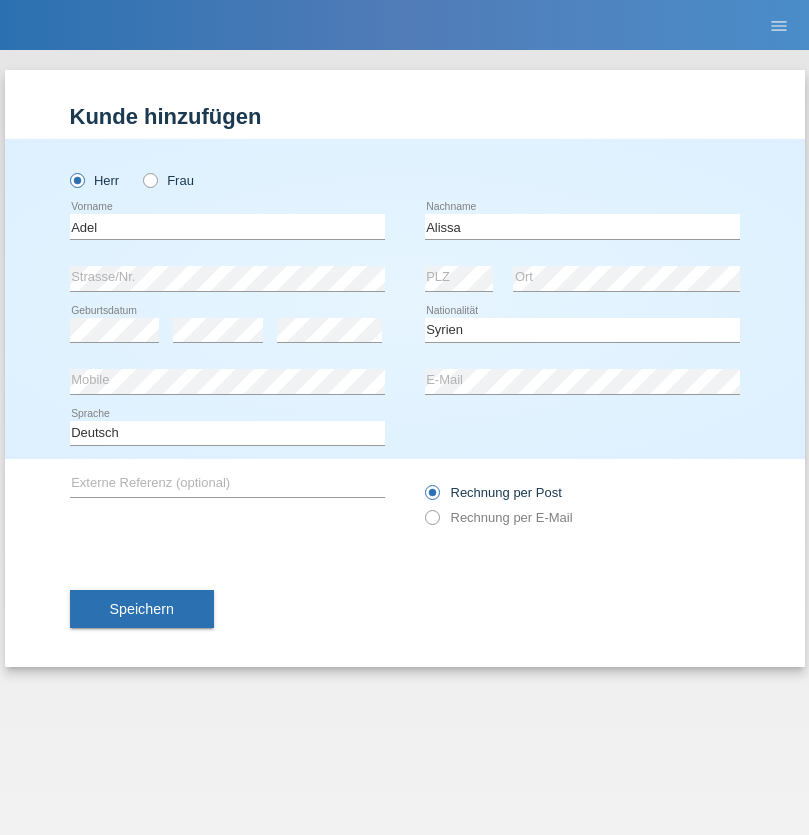 select on "C" 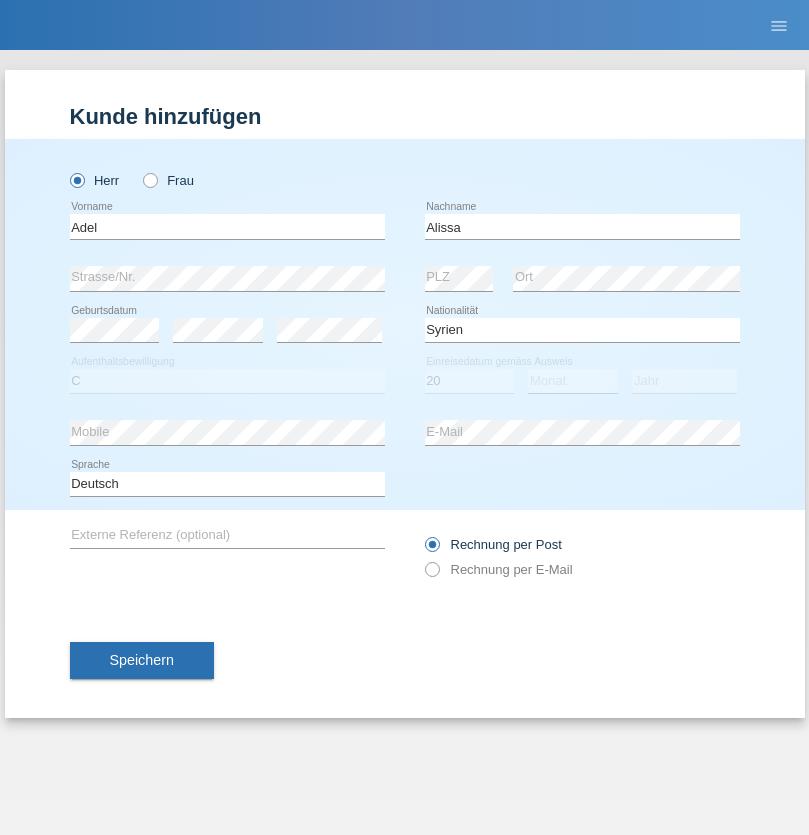 select on "09" 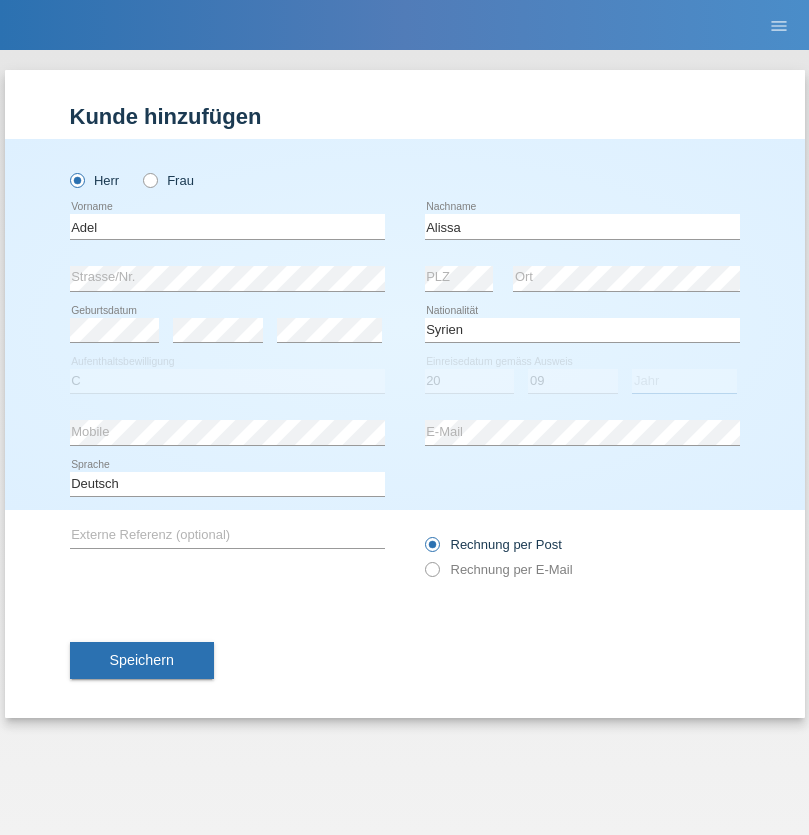 select on "2018" 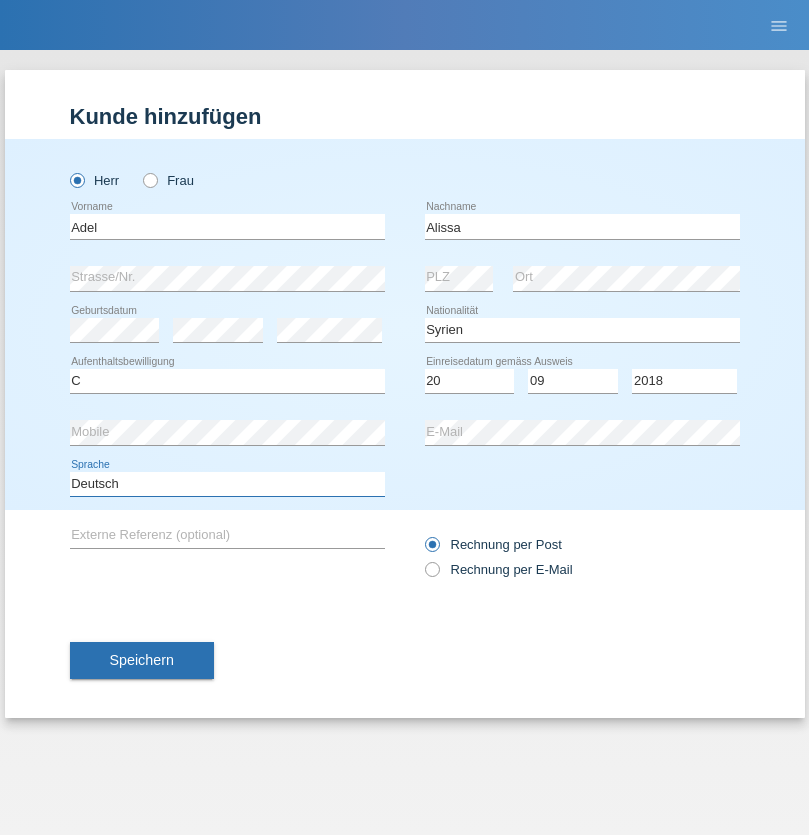 select on "en" 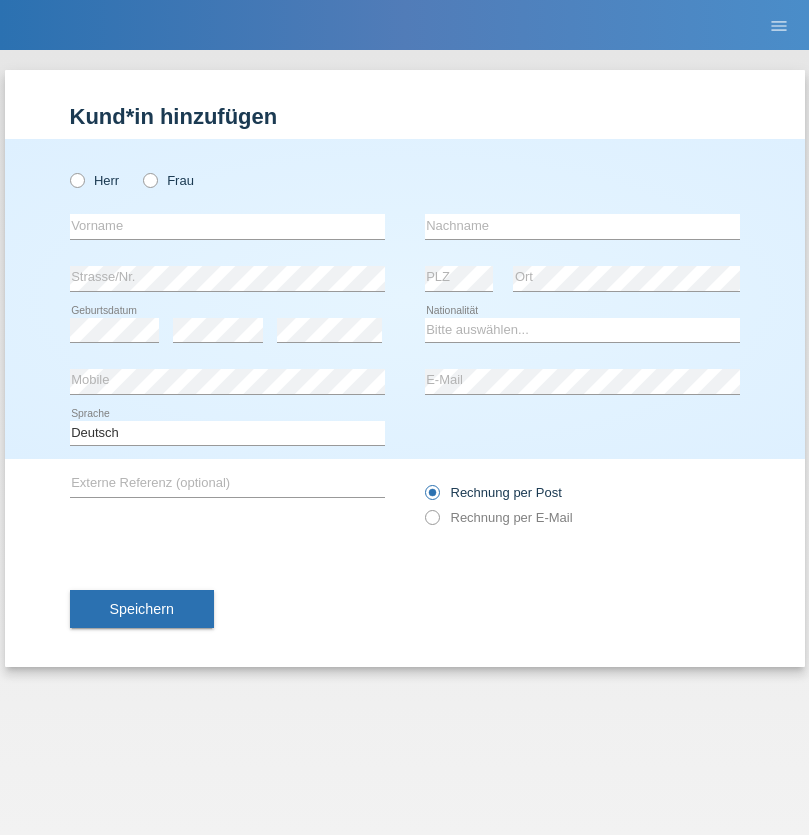 scroll, scrollTop: 0, scrollLeft: 0, axis: both 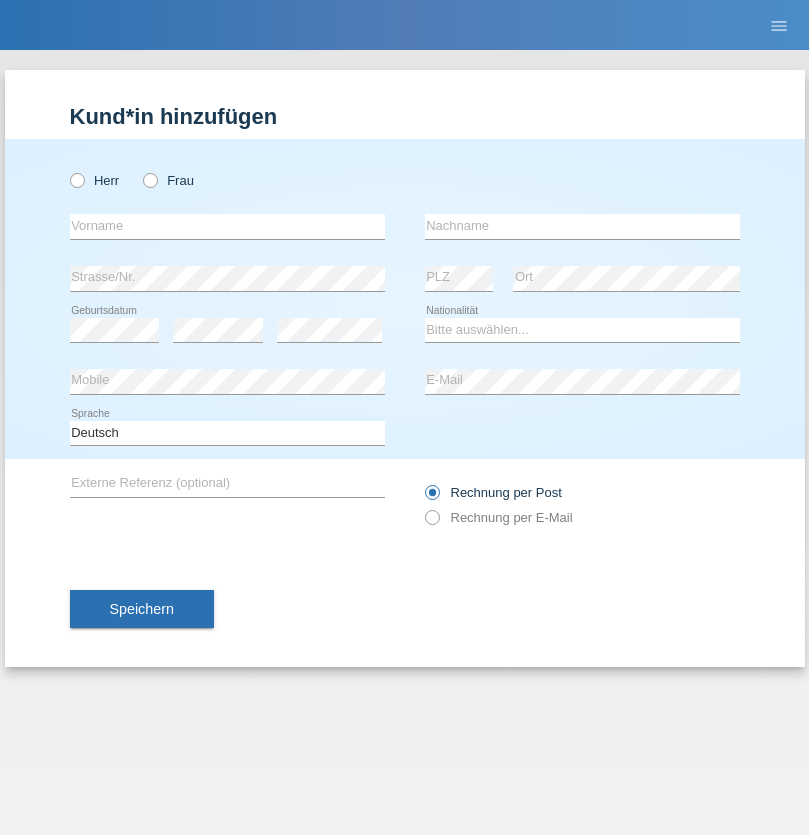 radio on "true" 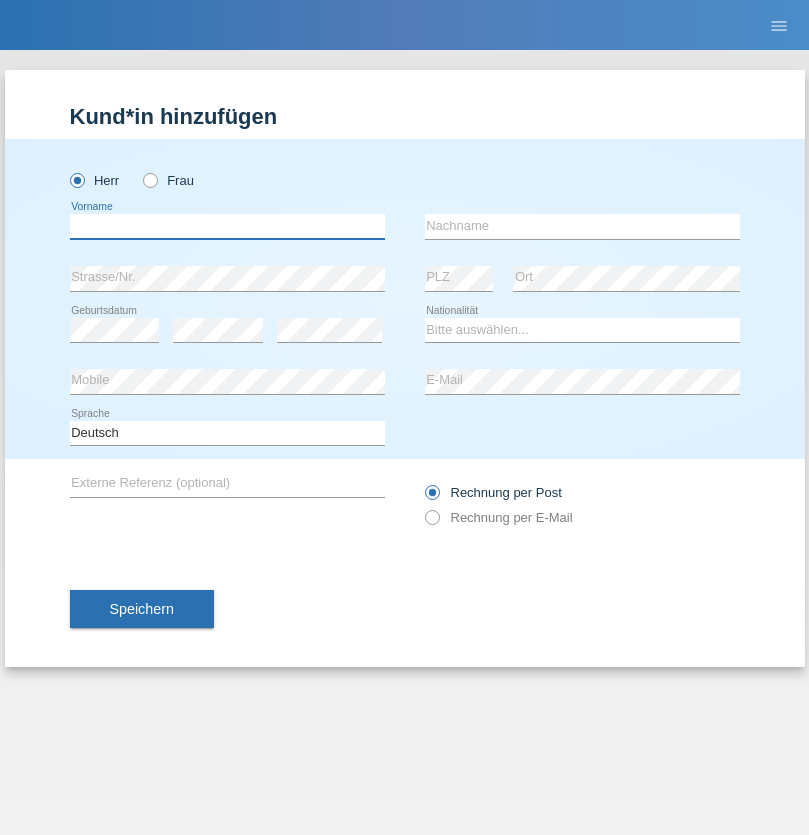 click at bounding box center [227, 226] 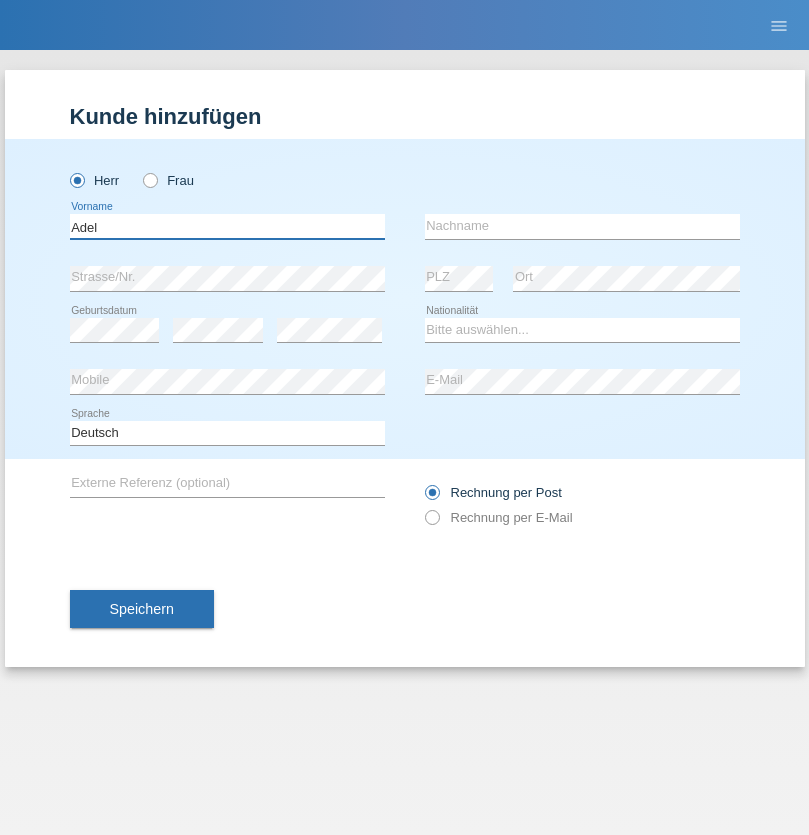 type on "Adel" 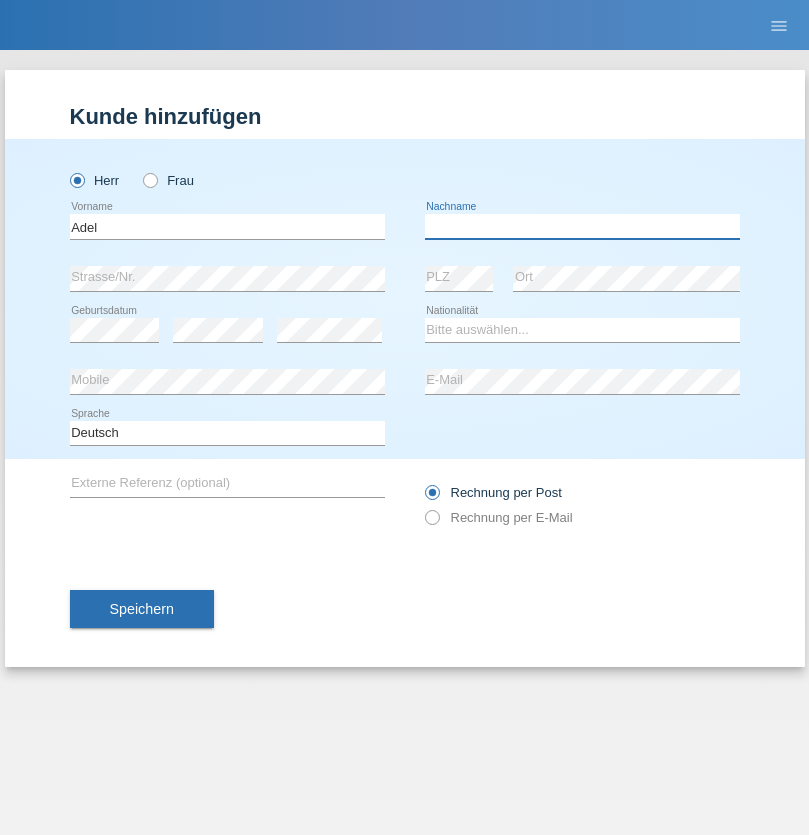 click at bounding box center (582, 226) 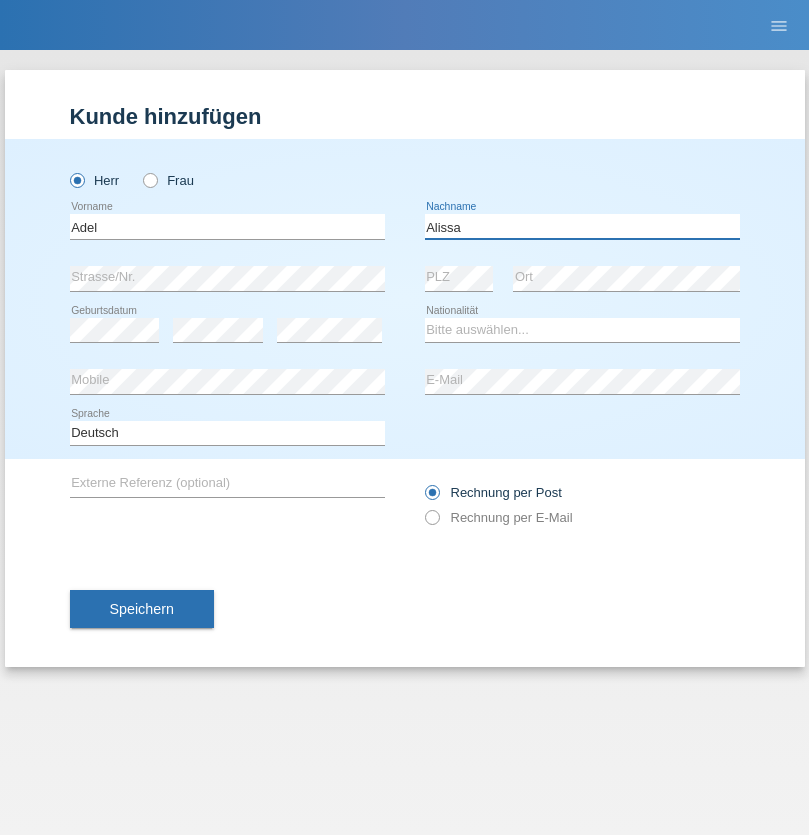 type on "Alissa" 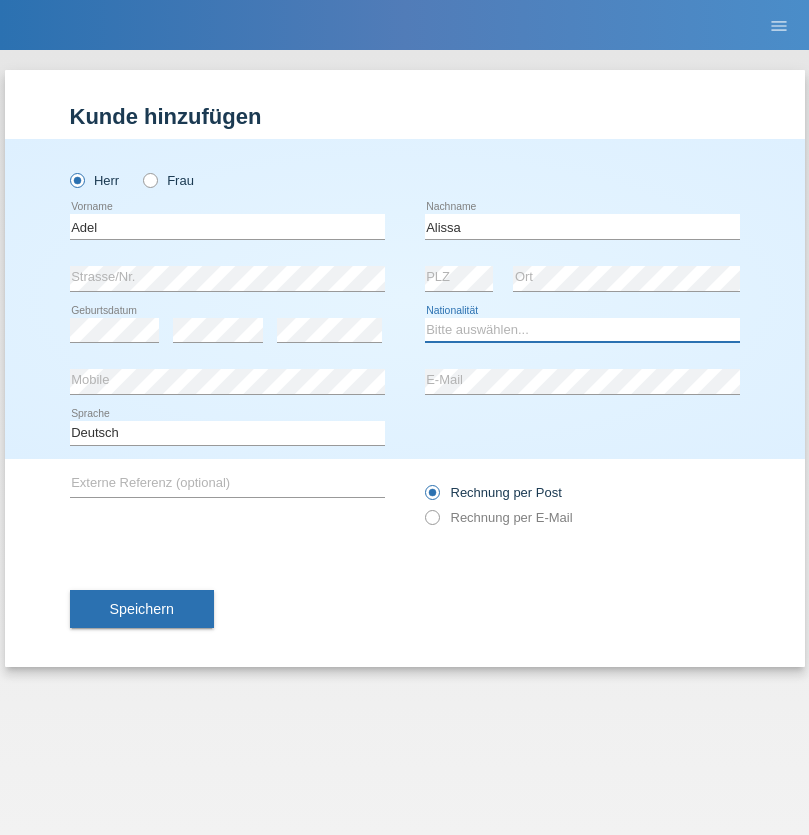 select on "SY" 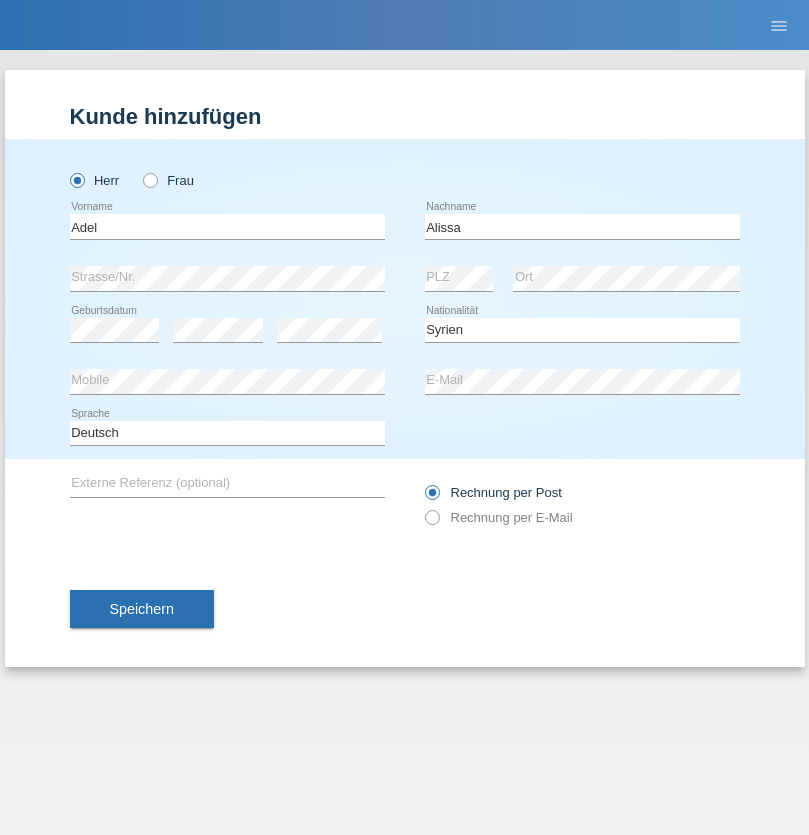 select on "C" 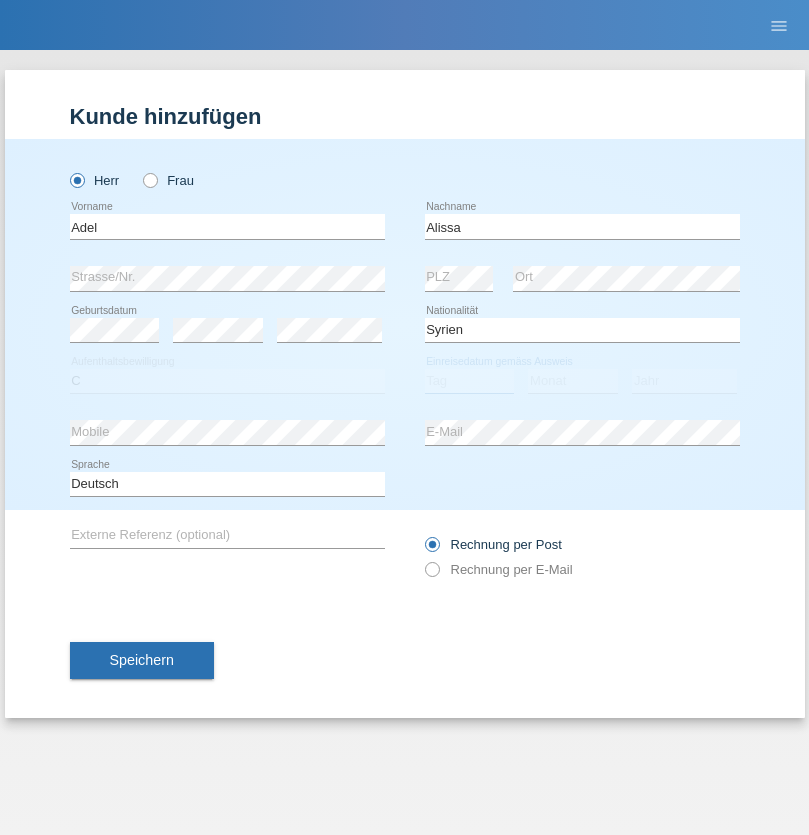 select on "20" 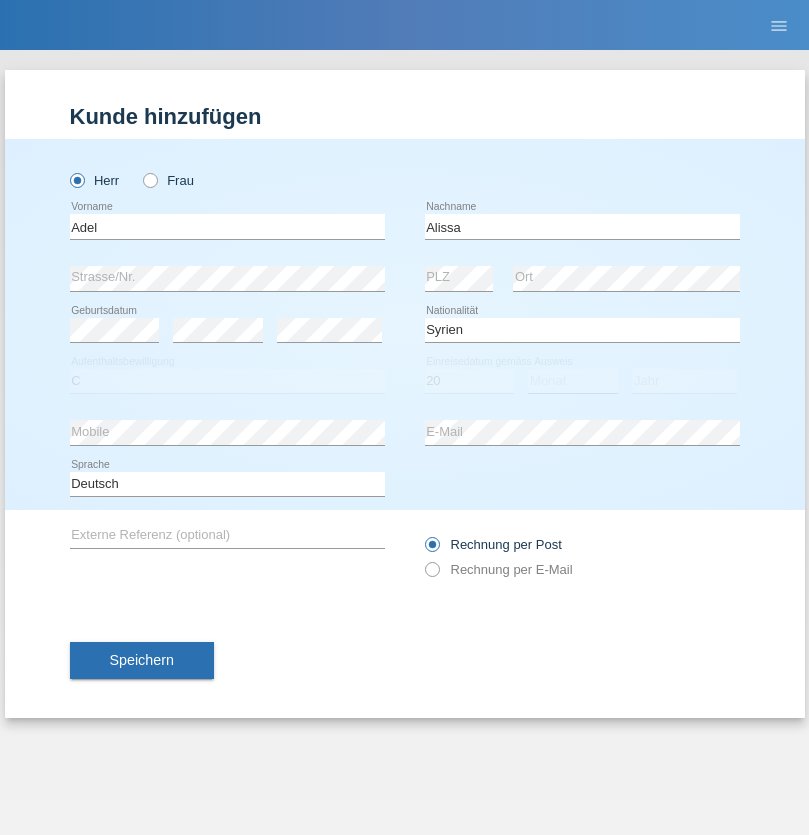 select on "09" 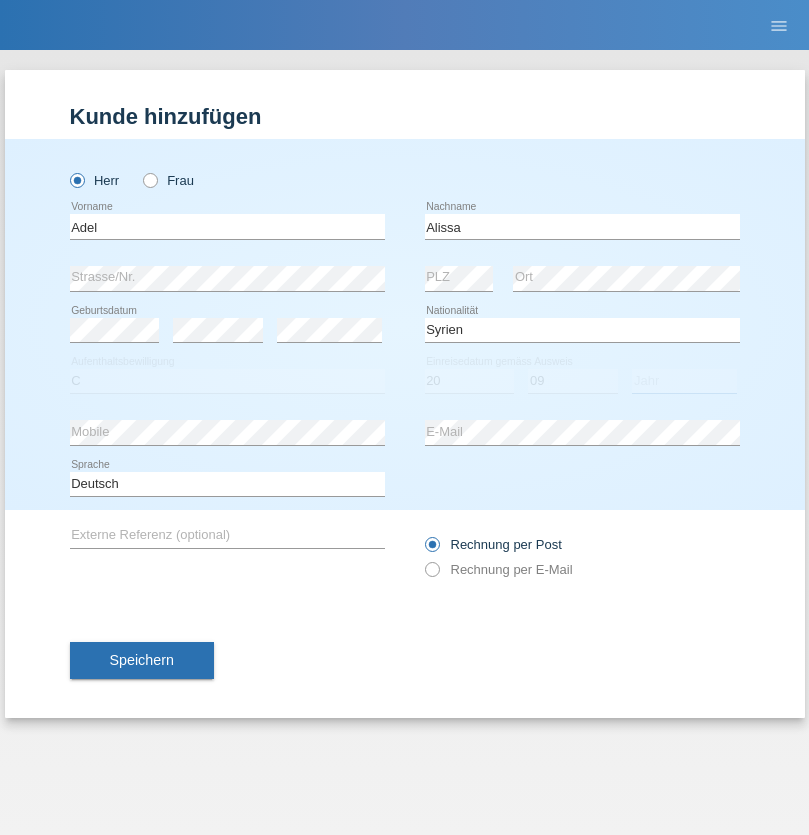 select on "2018" 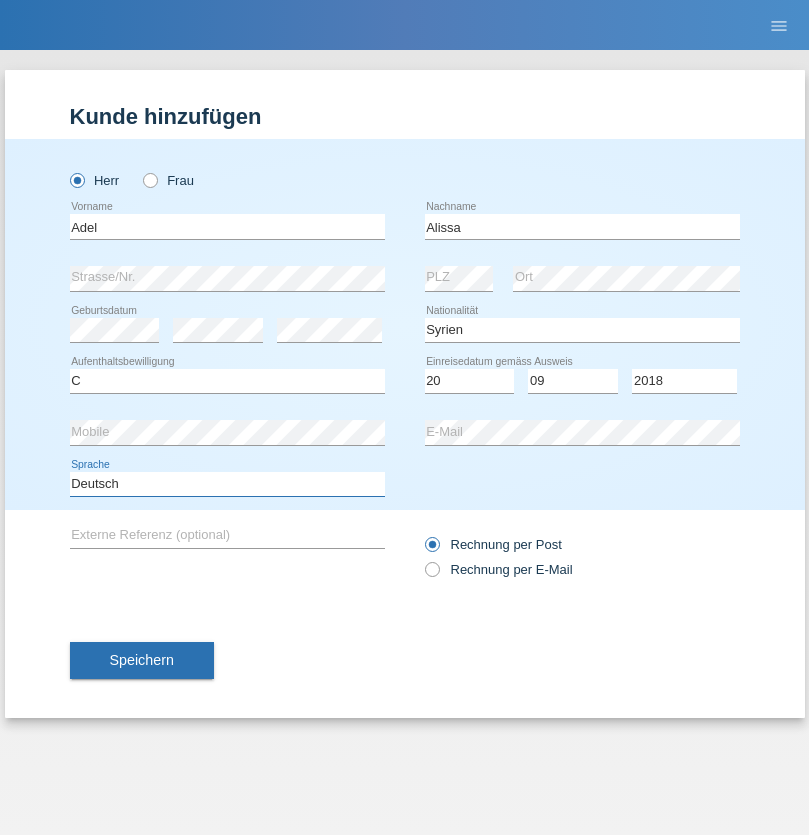 select on "en" 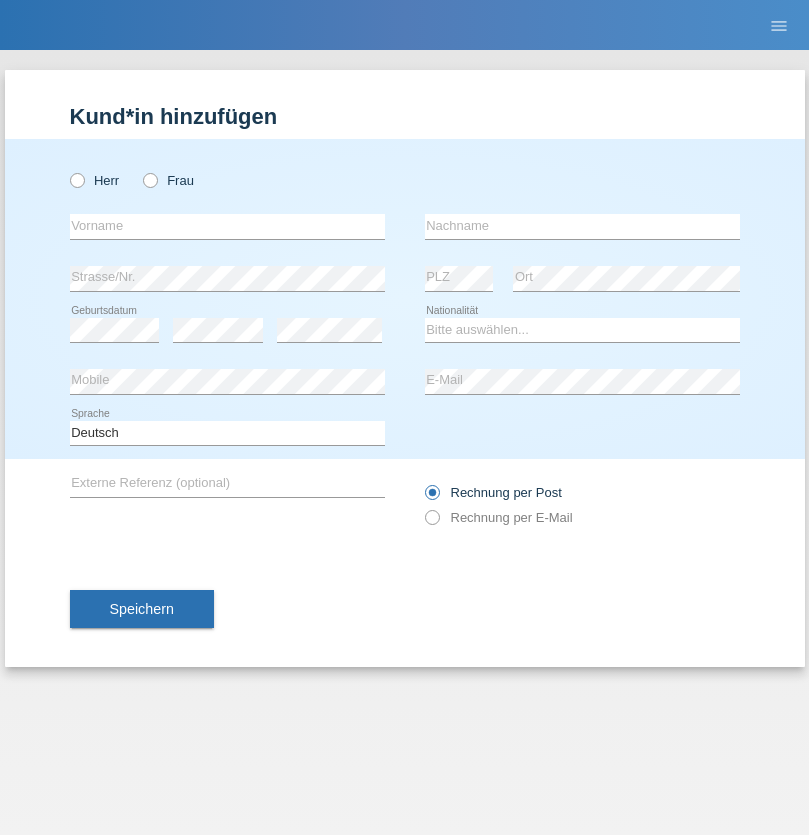 scroll, scrollTop: 0, scrollLeft: 0, axis: both 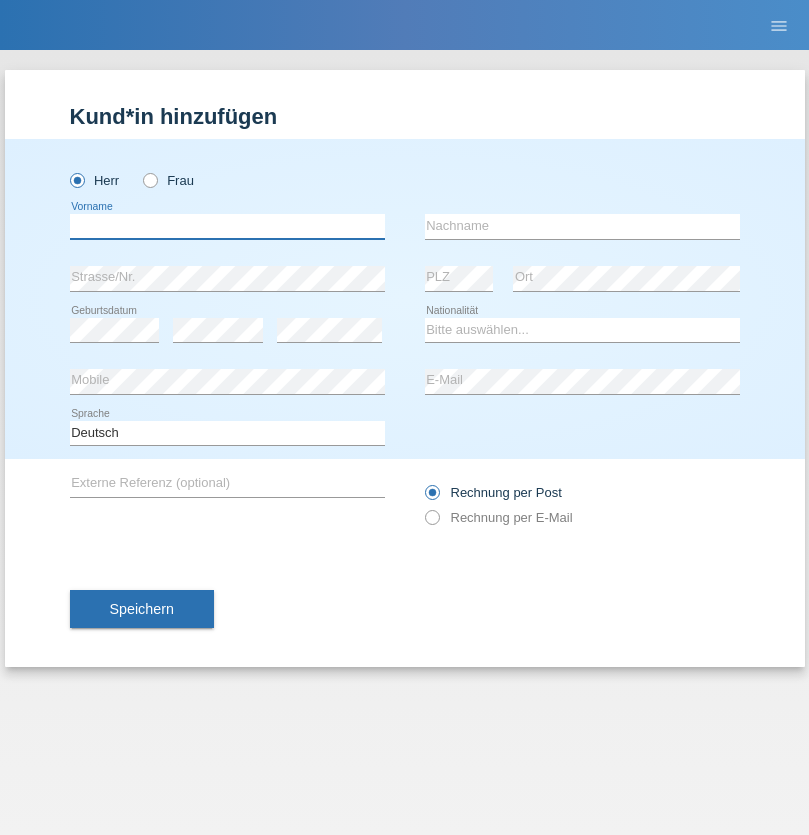 click at bounding box center (227, 226) 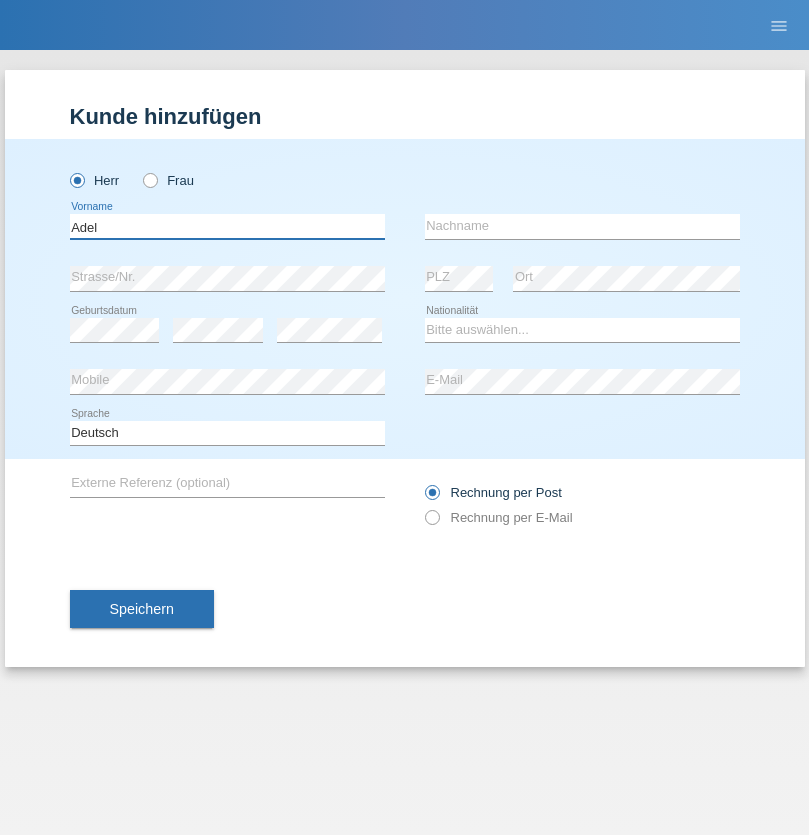 type on "Adel" 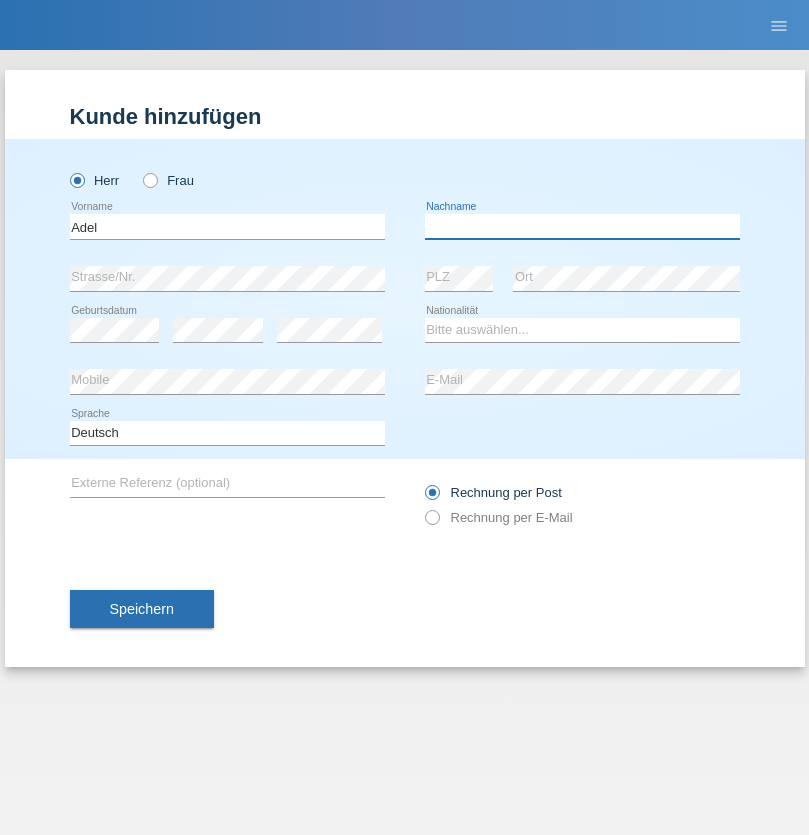 click at bounding box center (582, 226) 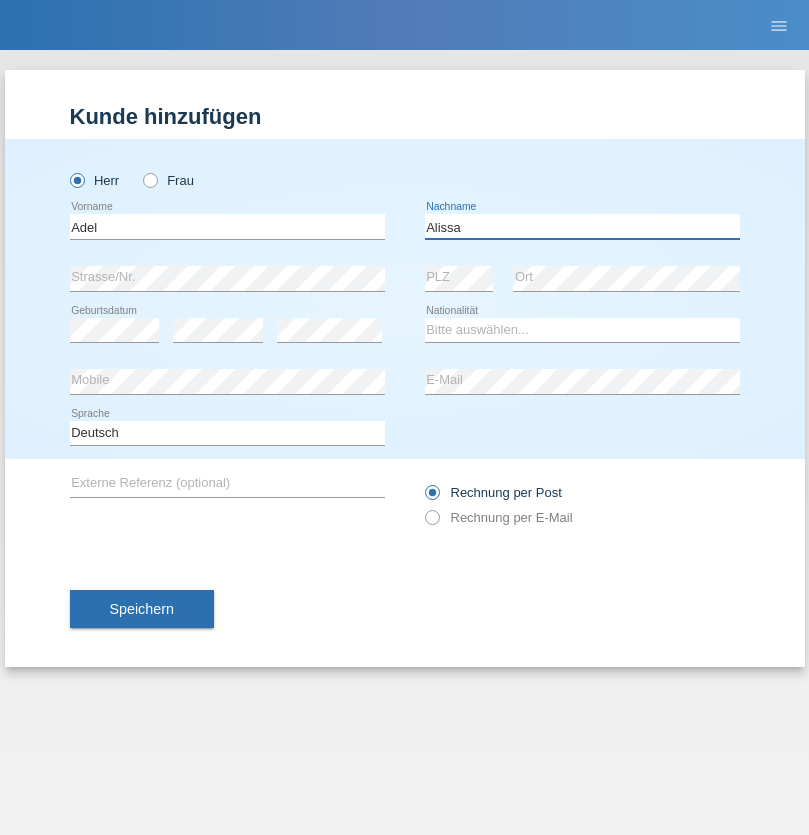 type on "Alissa" 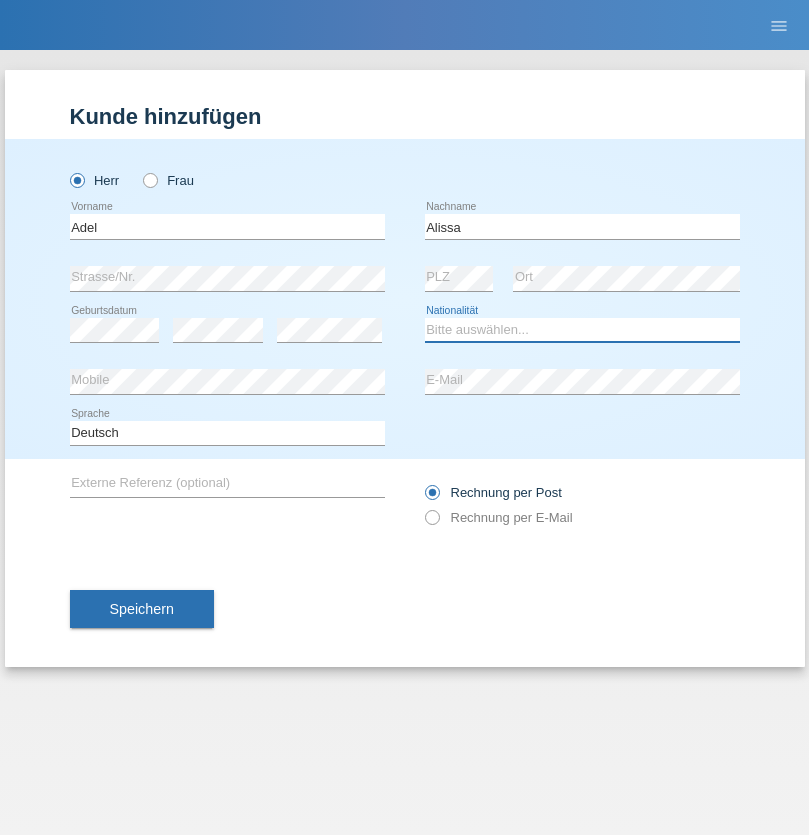 select on "SY" 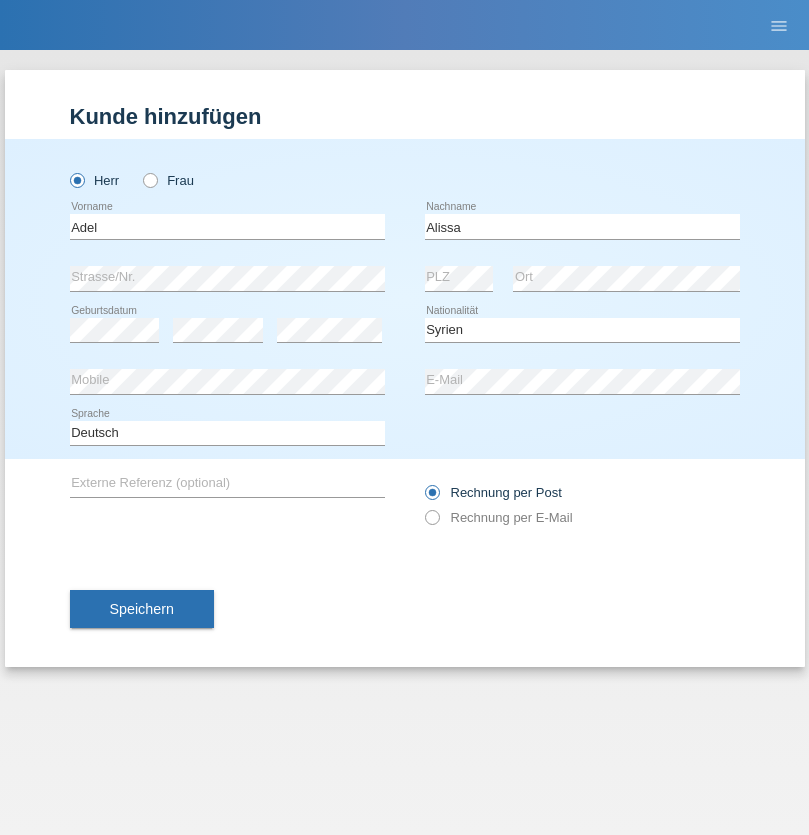 select on "C" 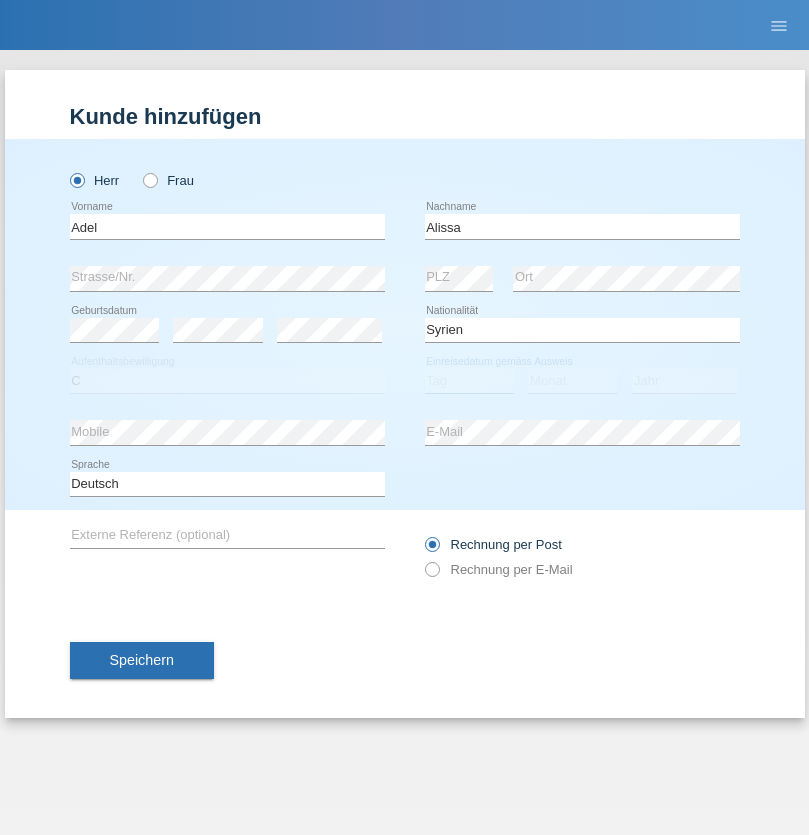 select on "20" 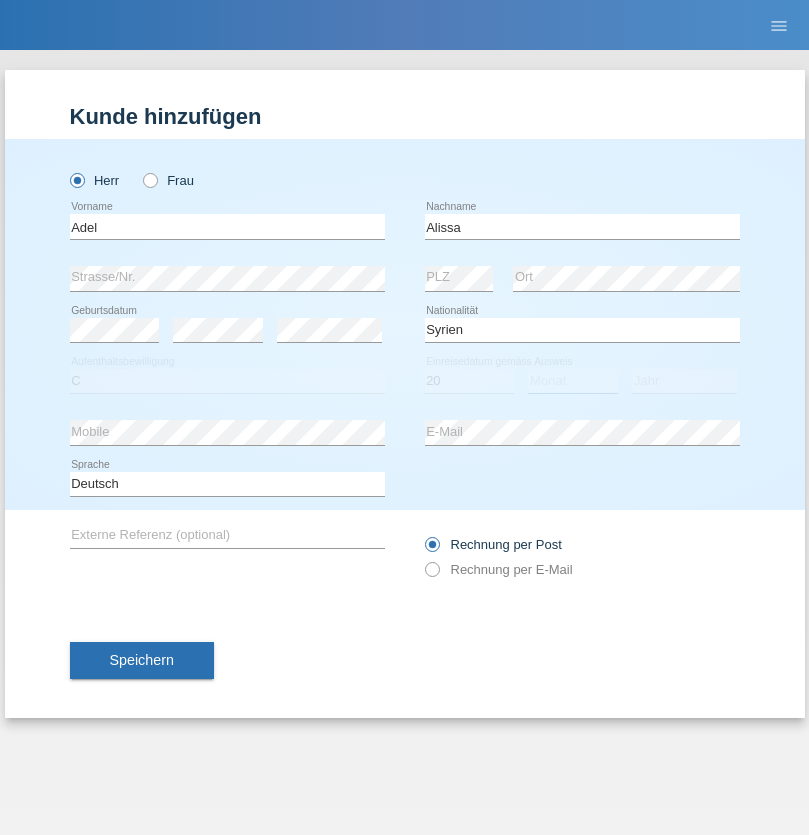 select on "09" 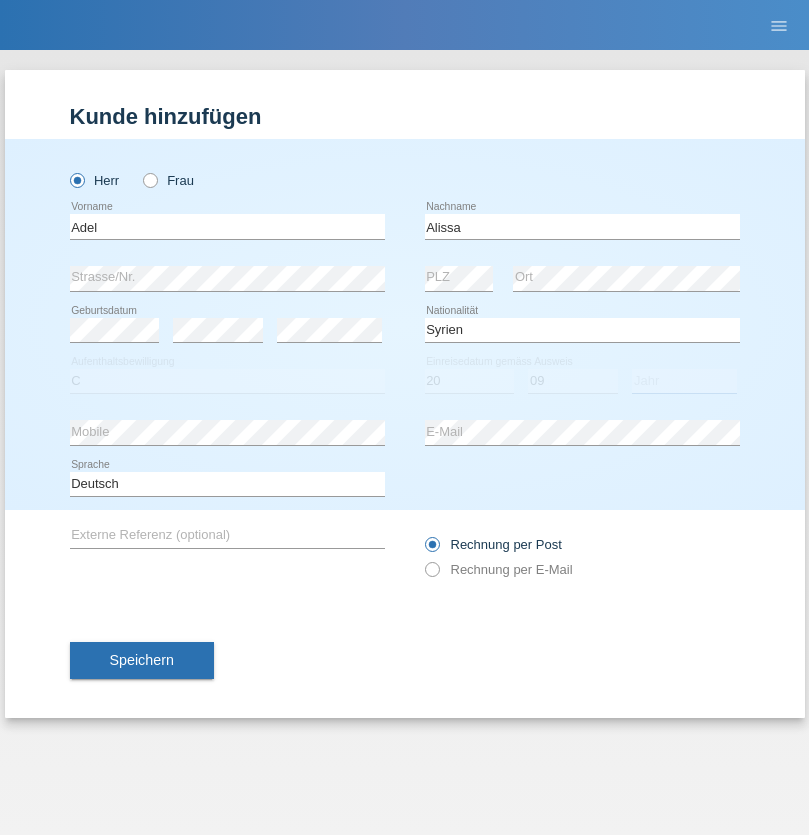 select on "2018" 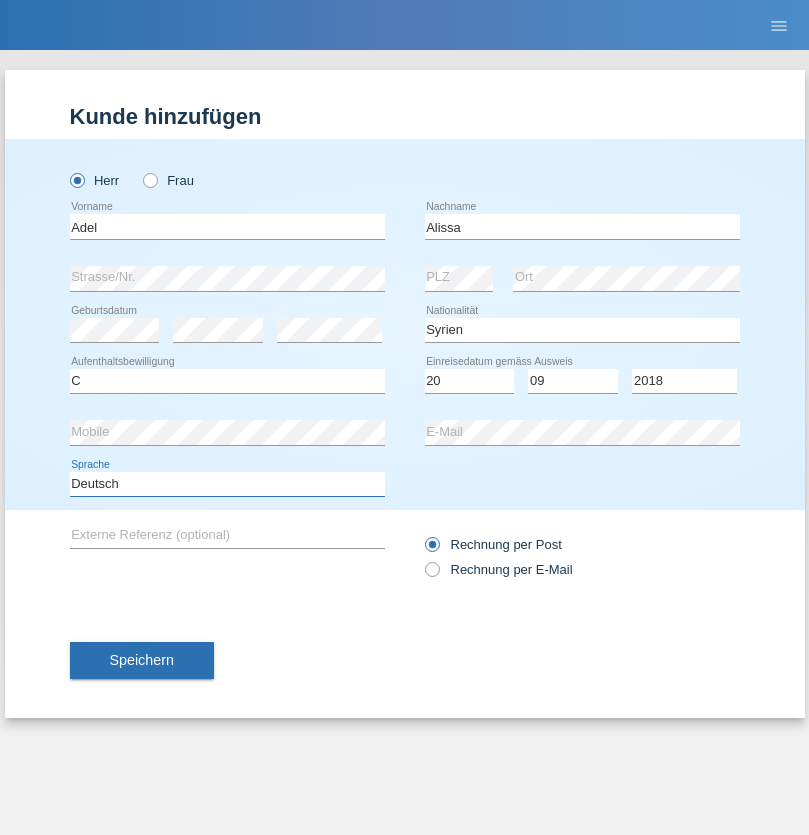 select on "en" 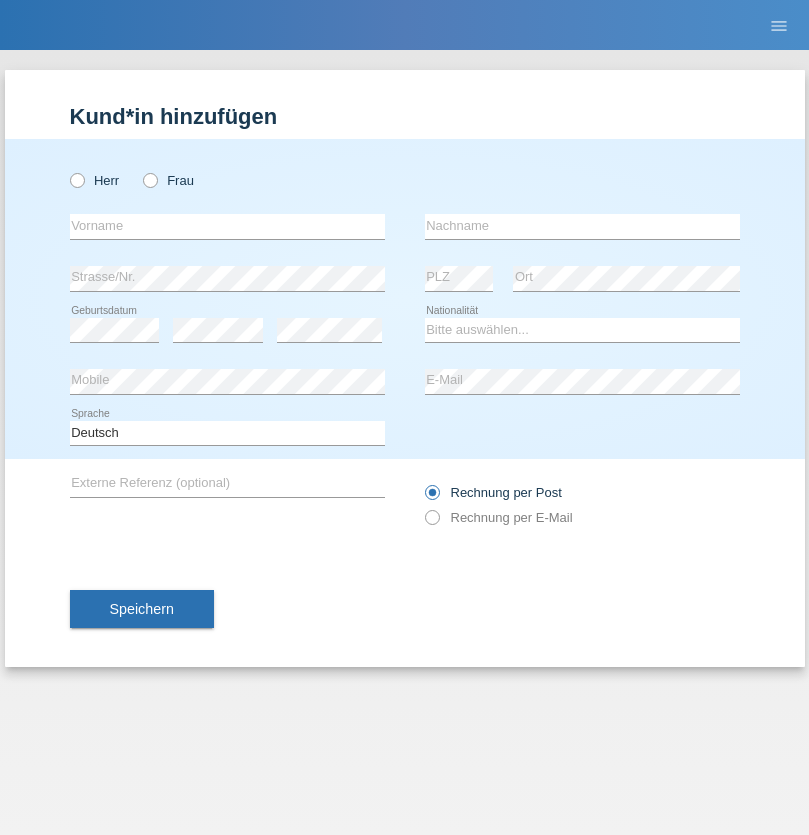 scroll, scrollTop: 0, scrollLeft: 0, axis: both 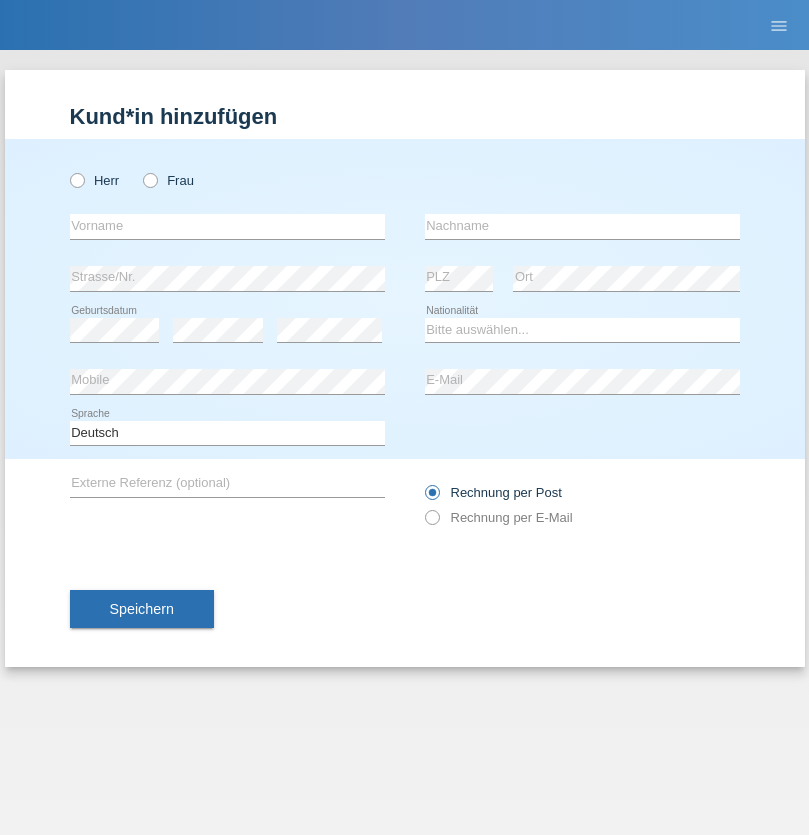 radio on "true" 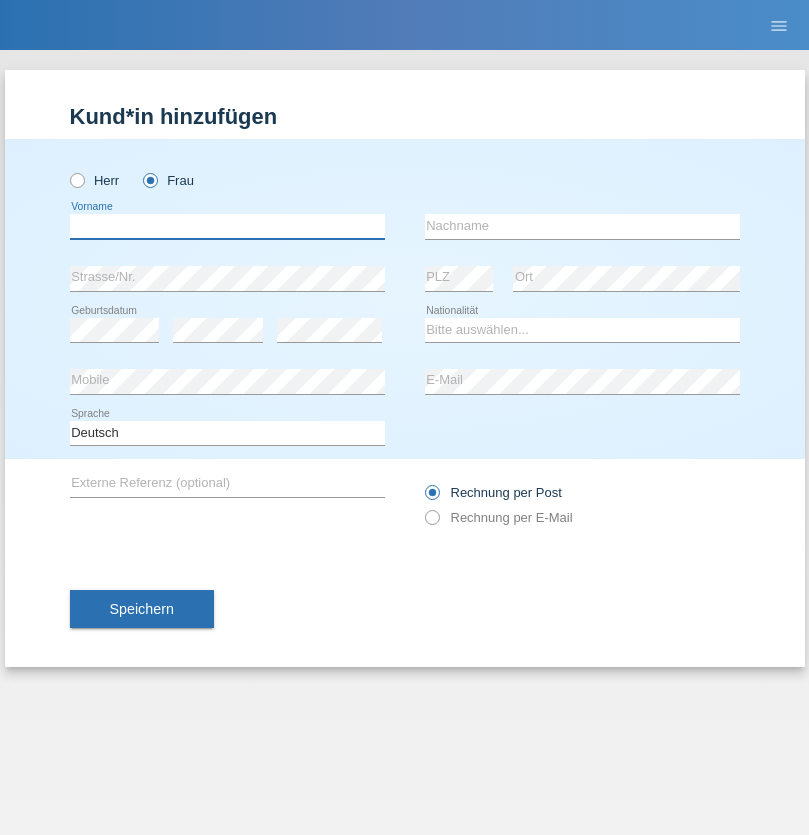 click at bounding box center [227, 226] 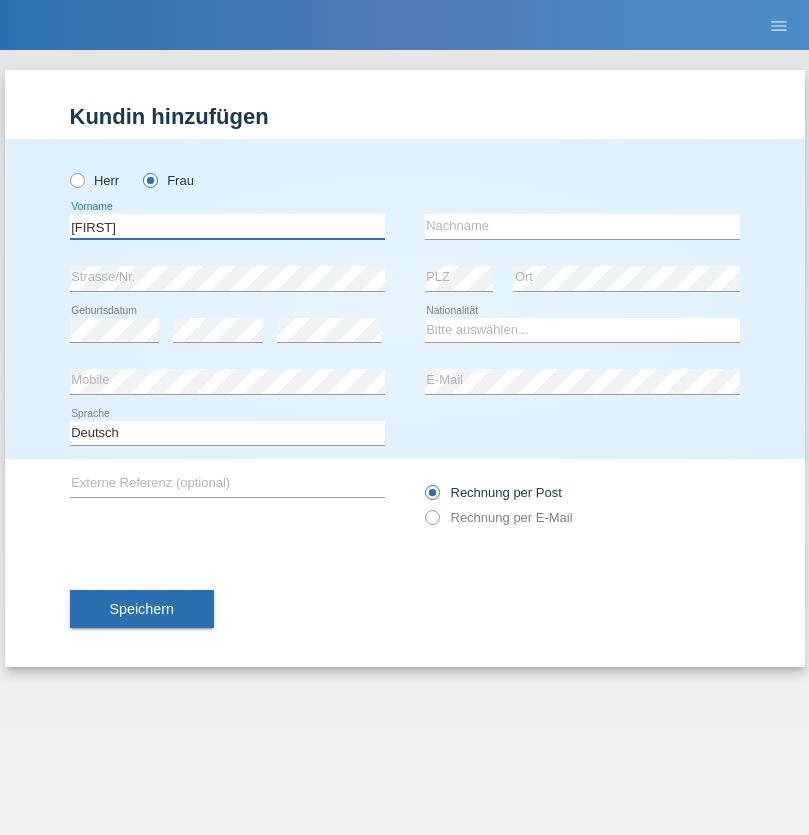 type on "[FIRST]" 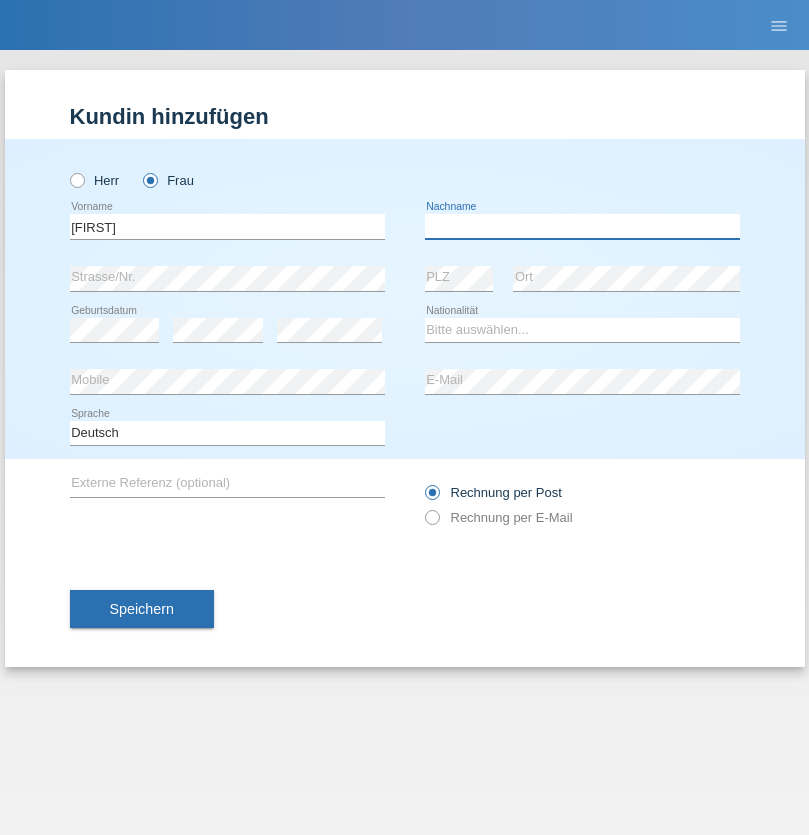 click at bounding box center [582, 226] 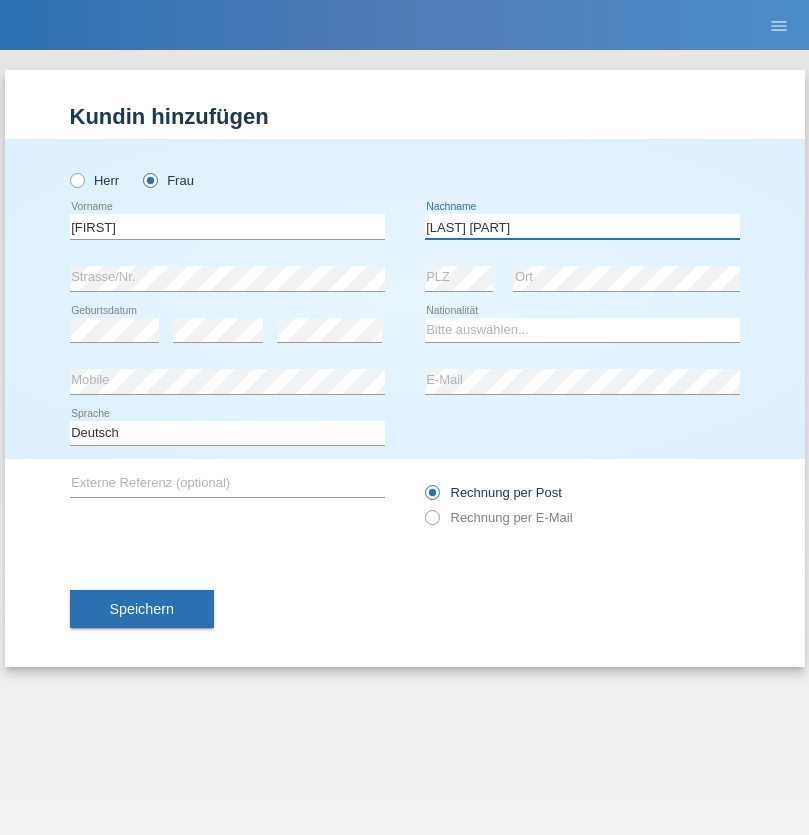type on "[LAST] [PART]" 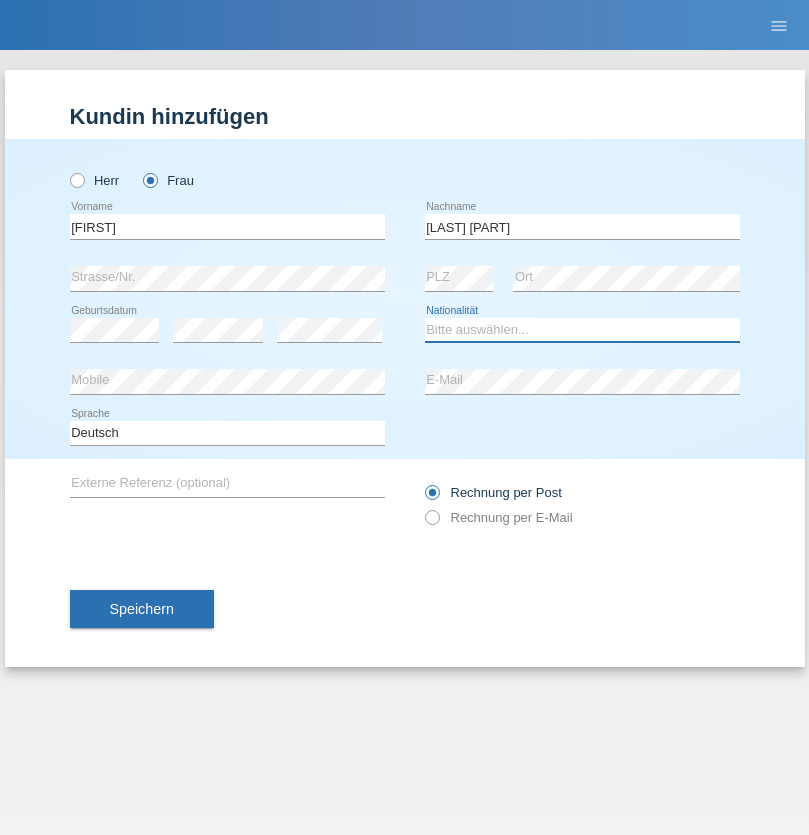 select on "PT" 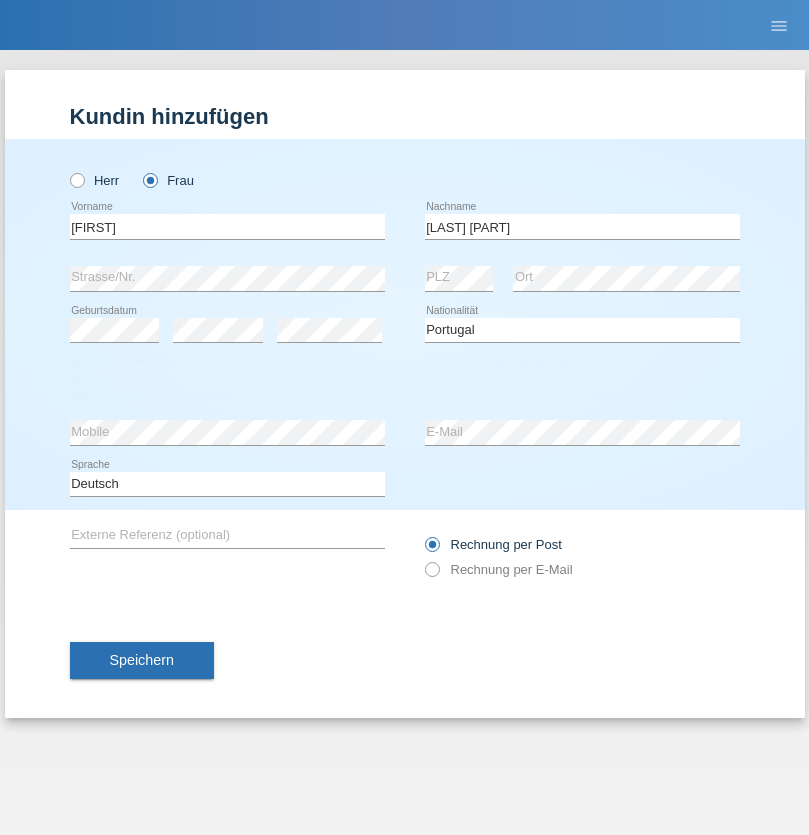 select on "C" 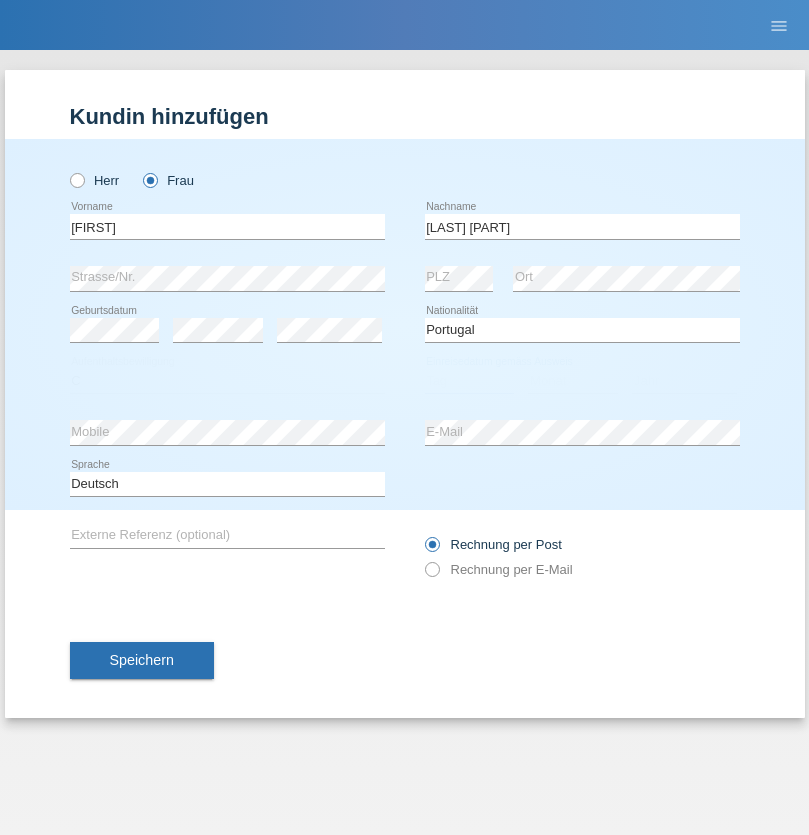 select on "02" 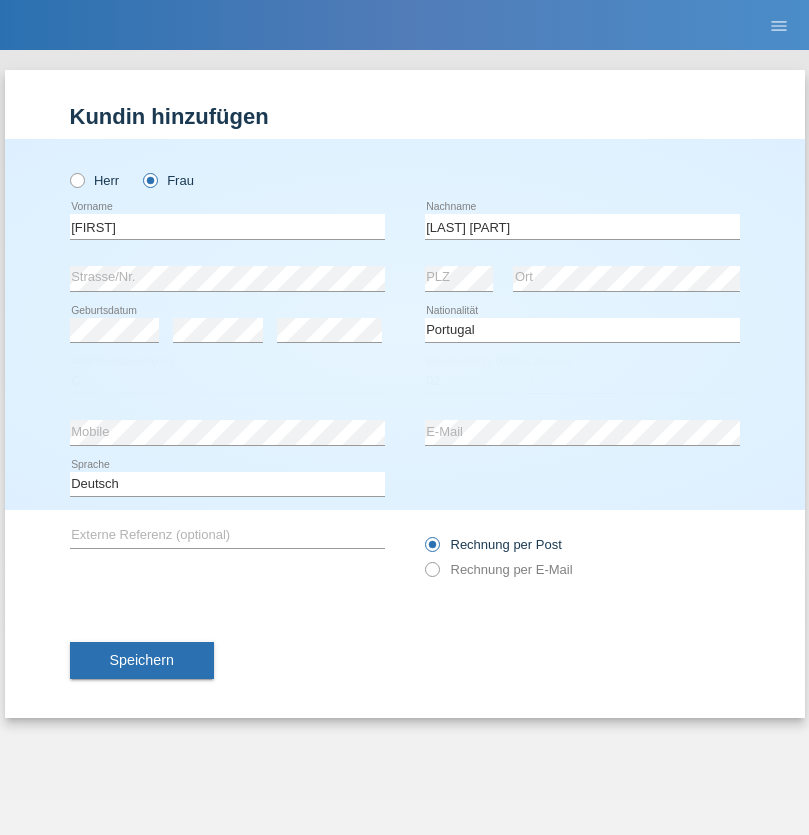 select on "12" 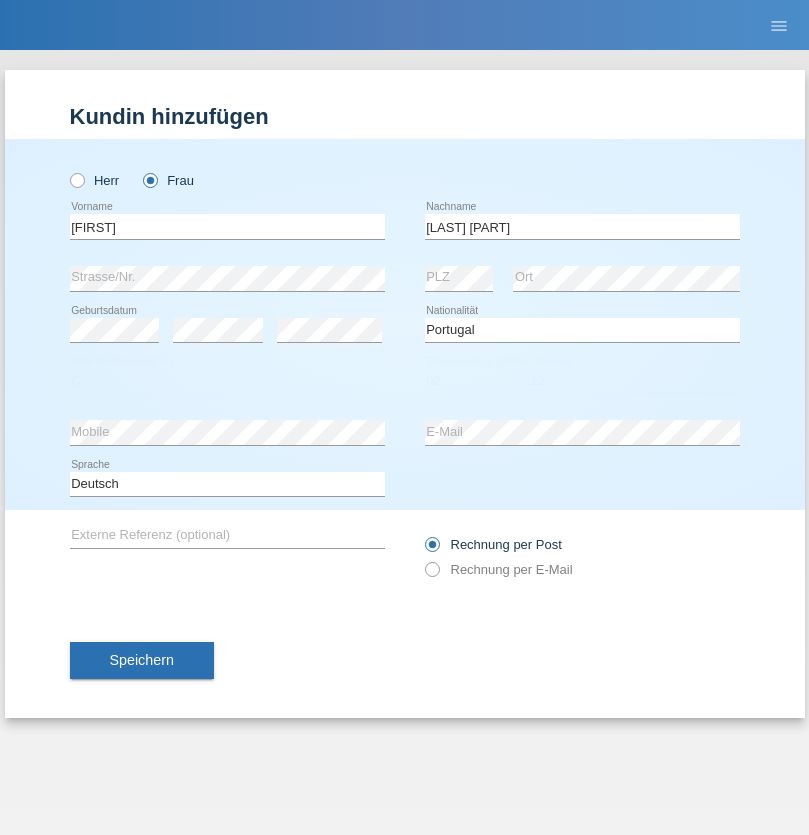 select on "2007" 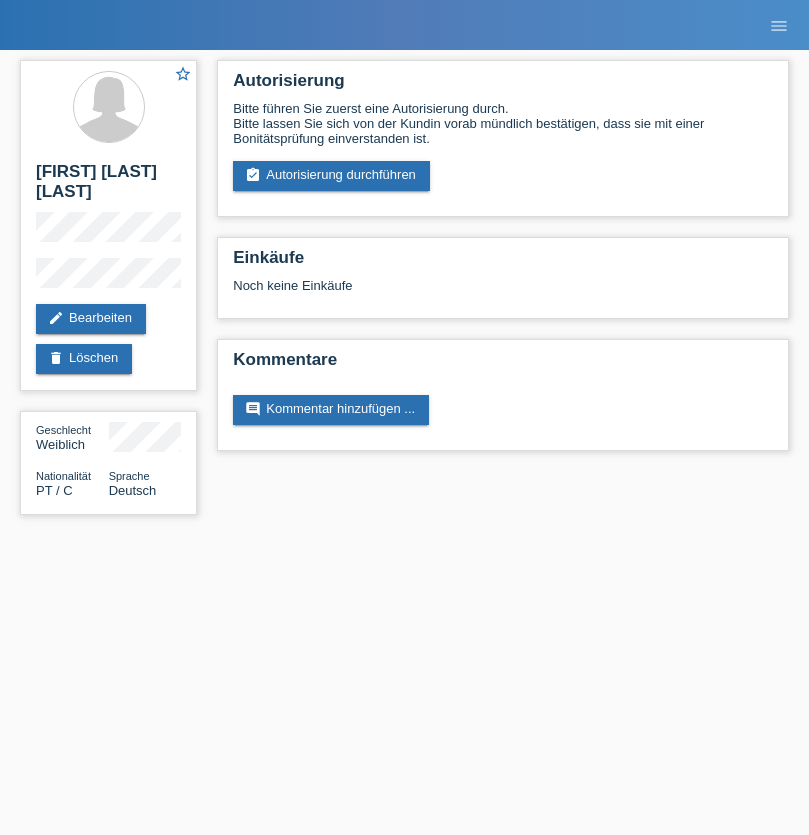 scroll, scrollTop: 0, scrollLeft: 0, axis: both 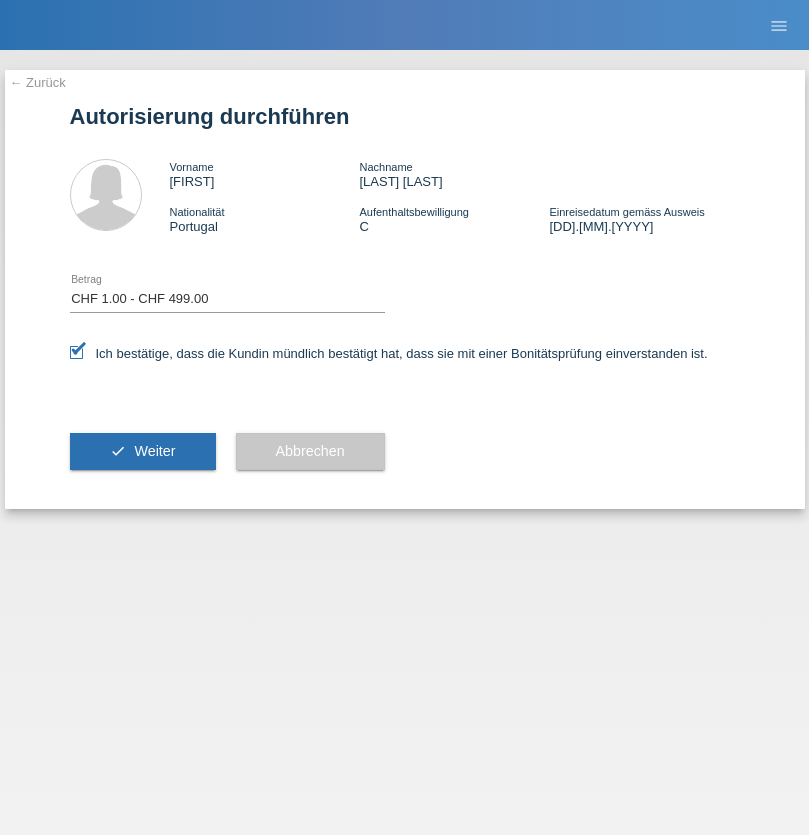select on "1" 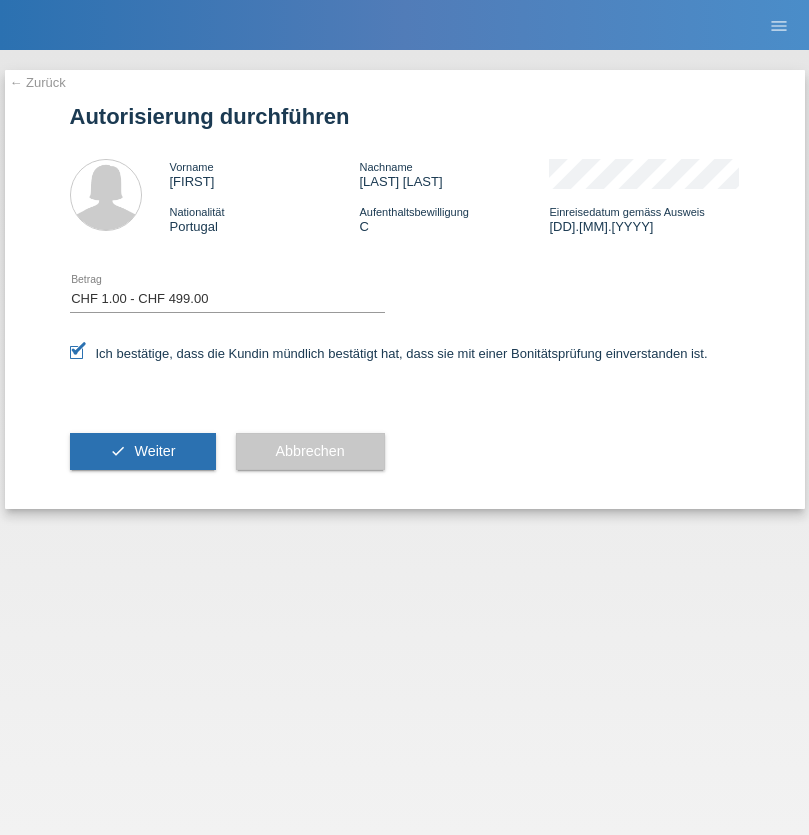 scroll, scrollTop: 0, scrollLeft: 0, axis: both 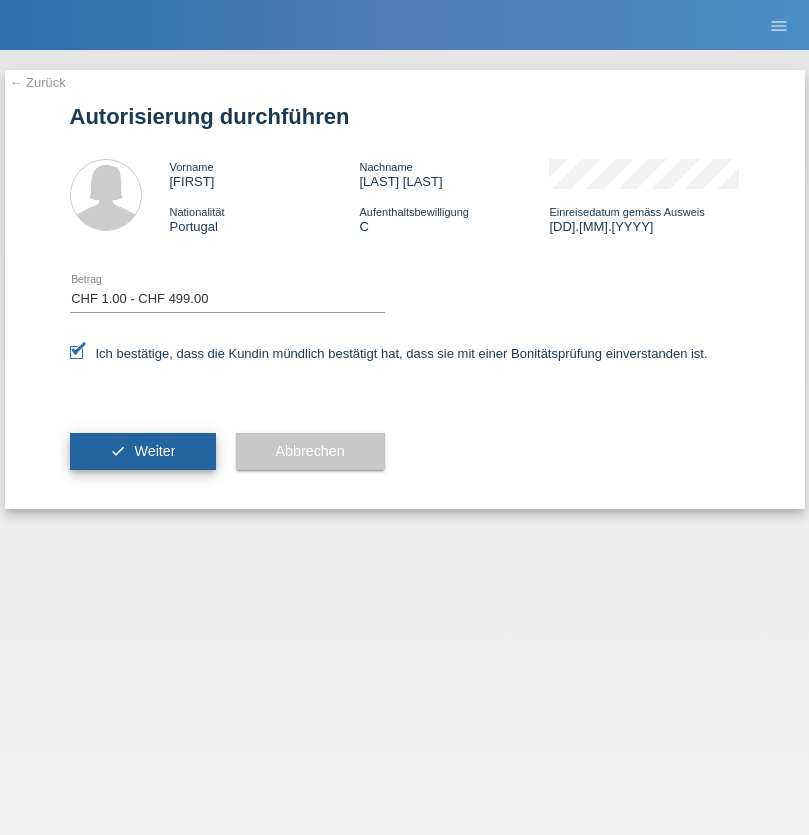 click on "Weiter" at bounding box center (154, 451) 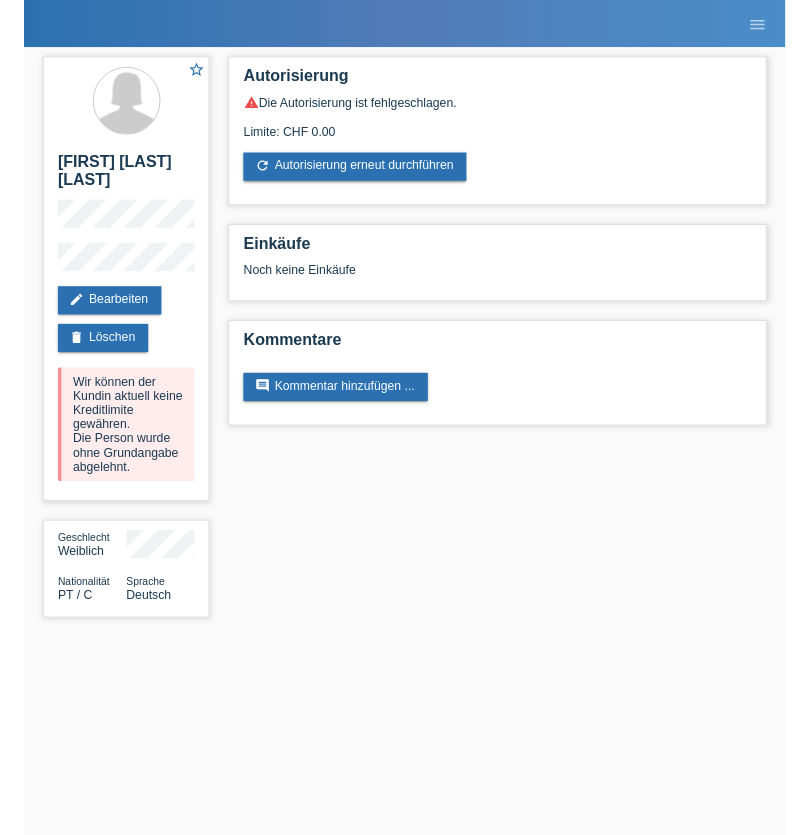 scroll, scrollTop: 0, scrollLeft: 0, axis: both 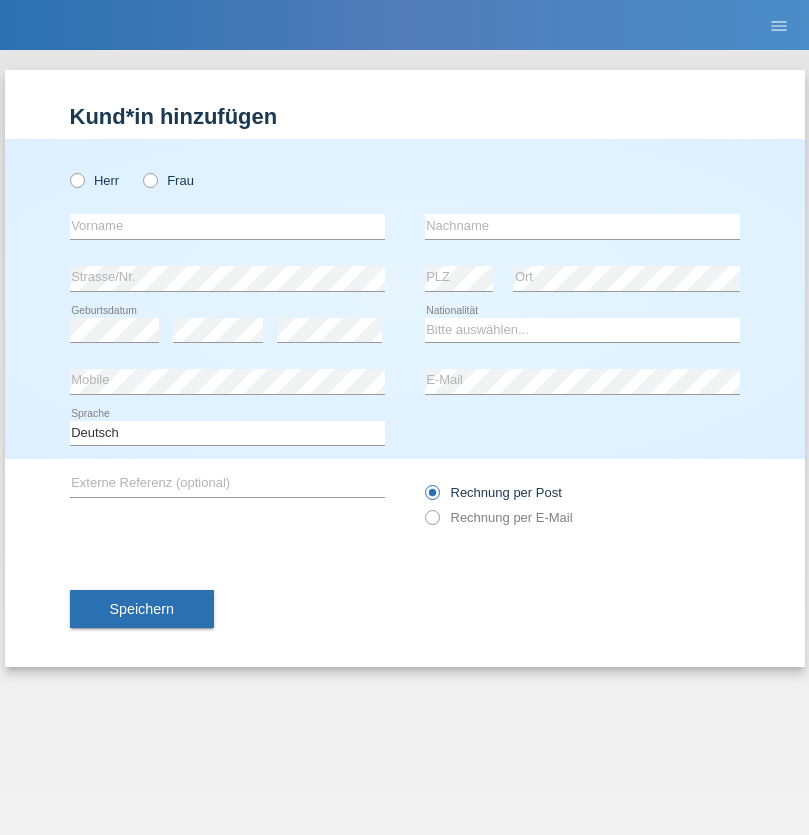 radio on "true" 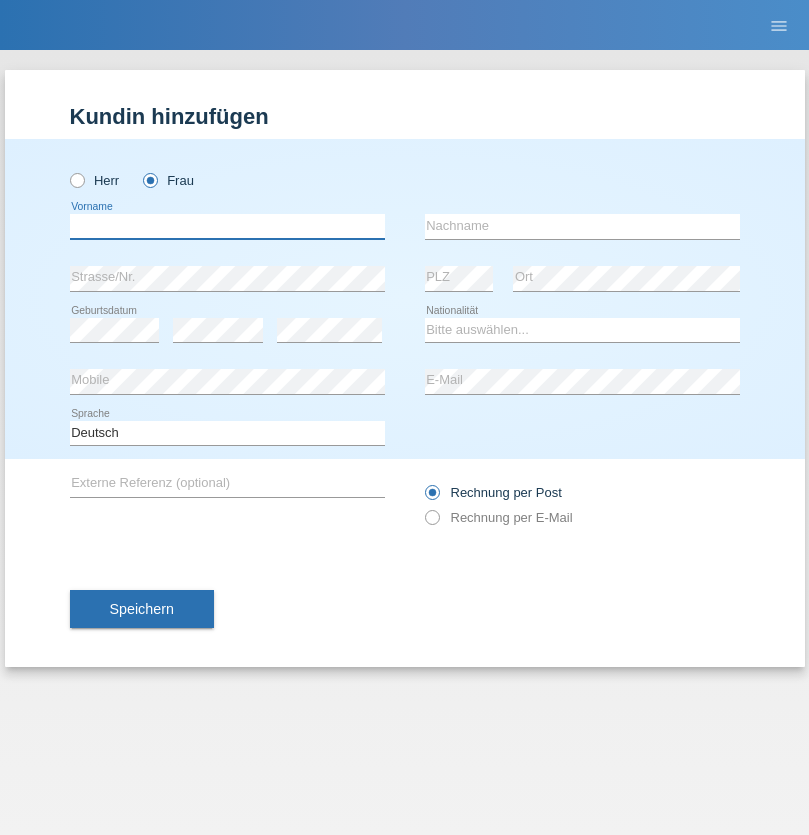 click at bounding box center (227, 226) 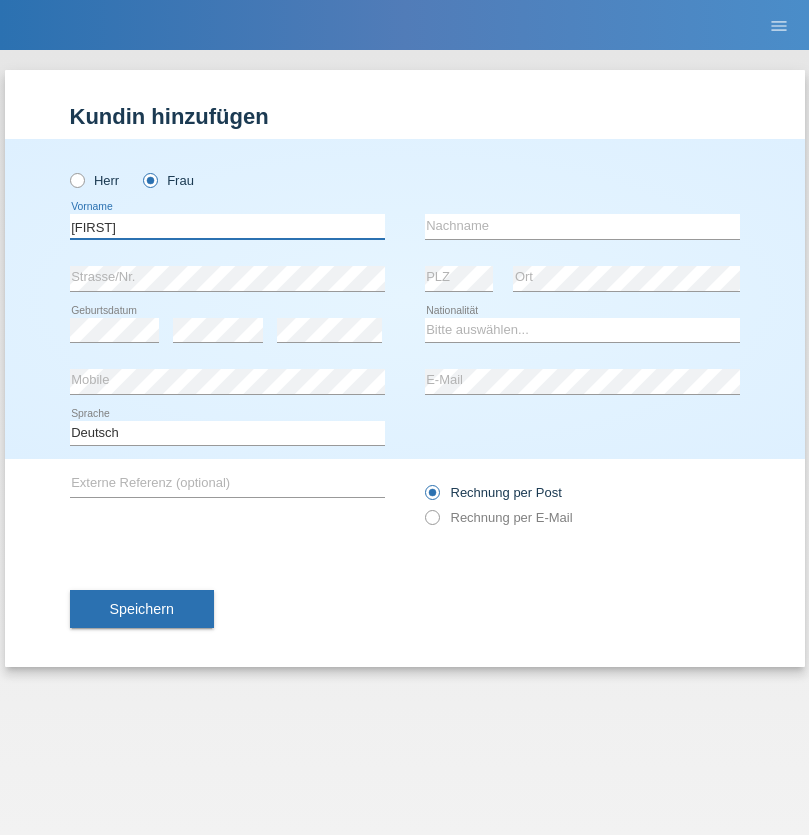type on "[FIRST]" 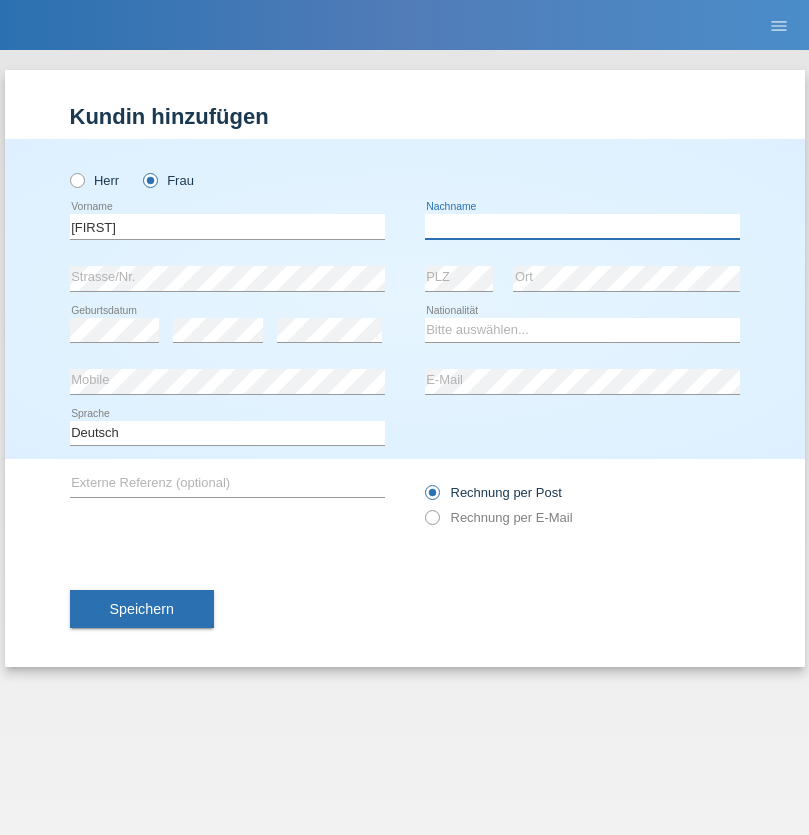 click at bounding box center (582, 226) 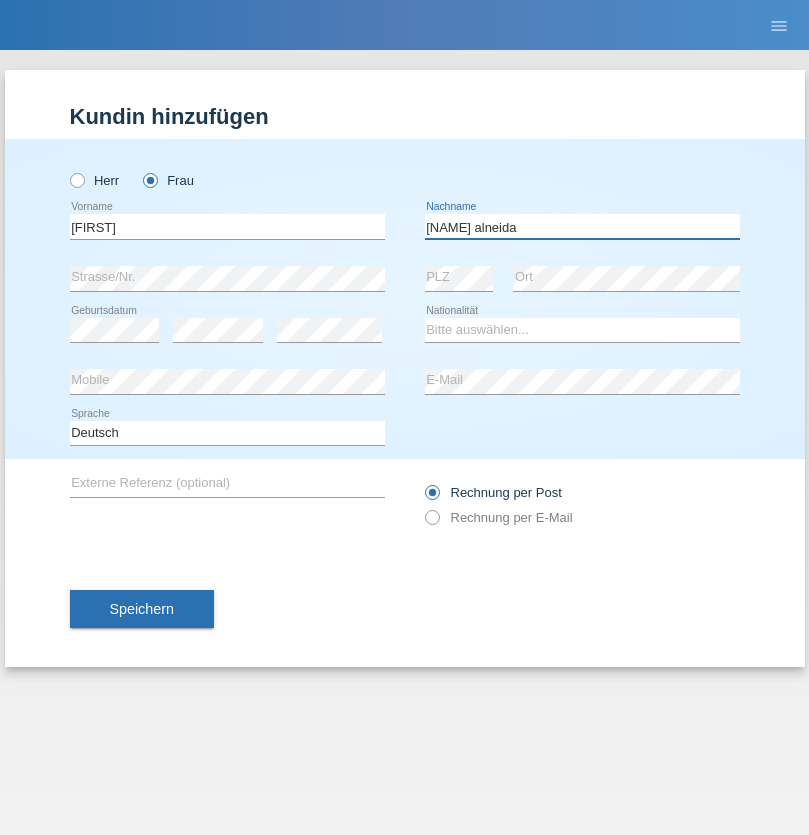 type on "[NAME] alneida" 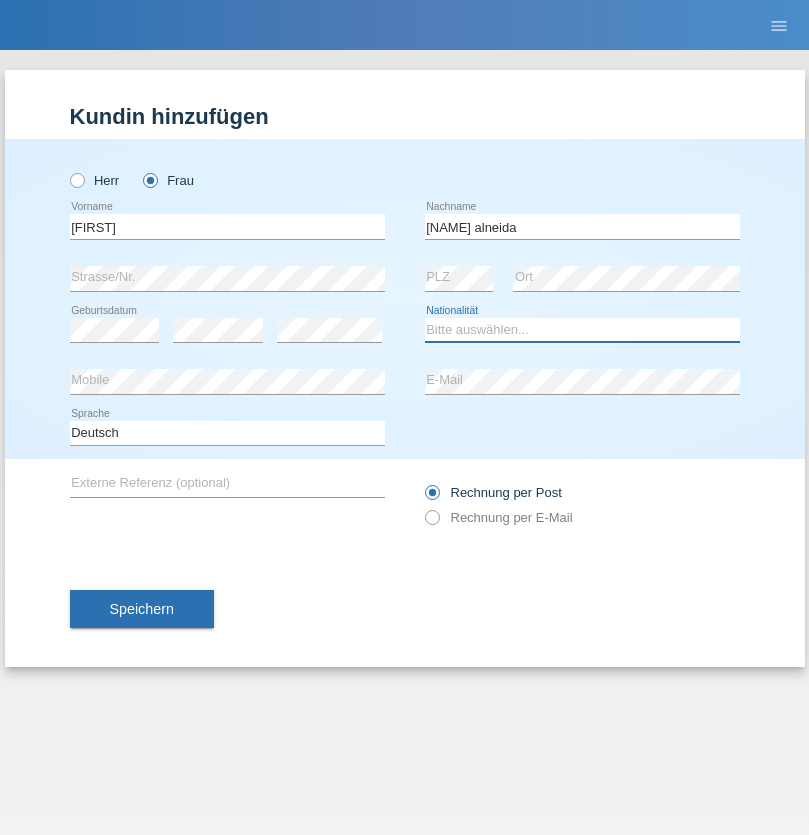 select on "PT" 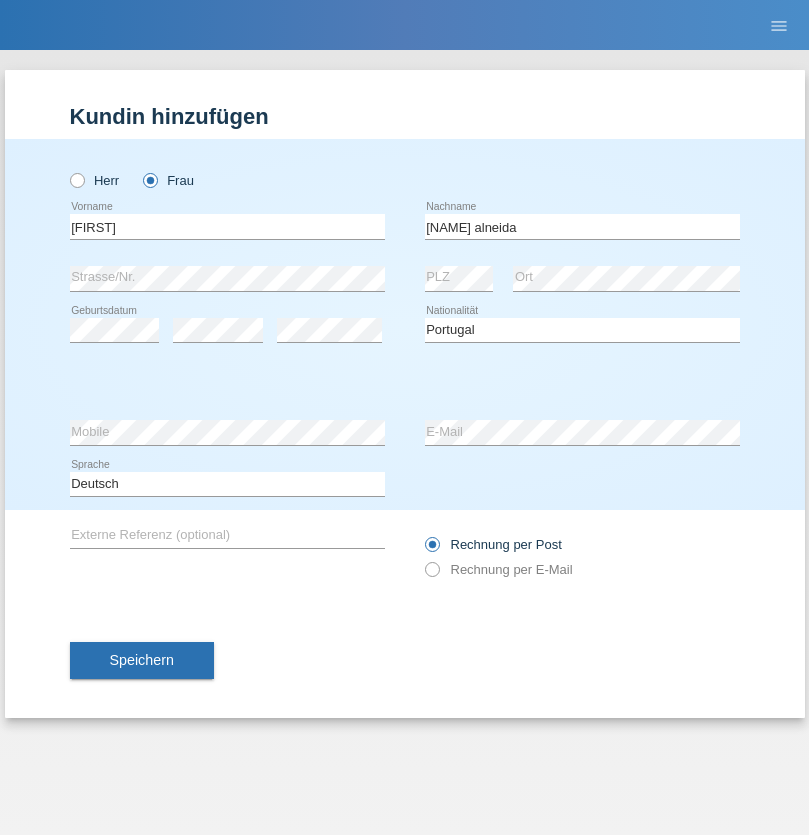 select on "C" 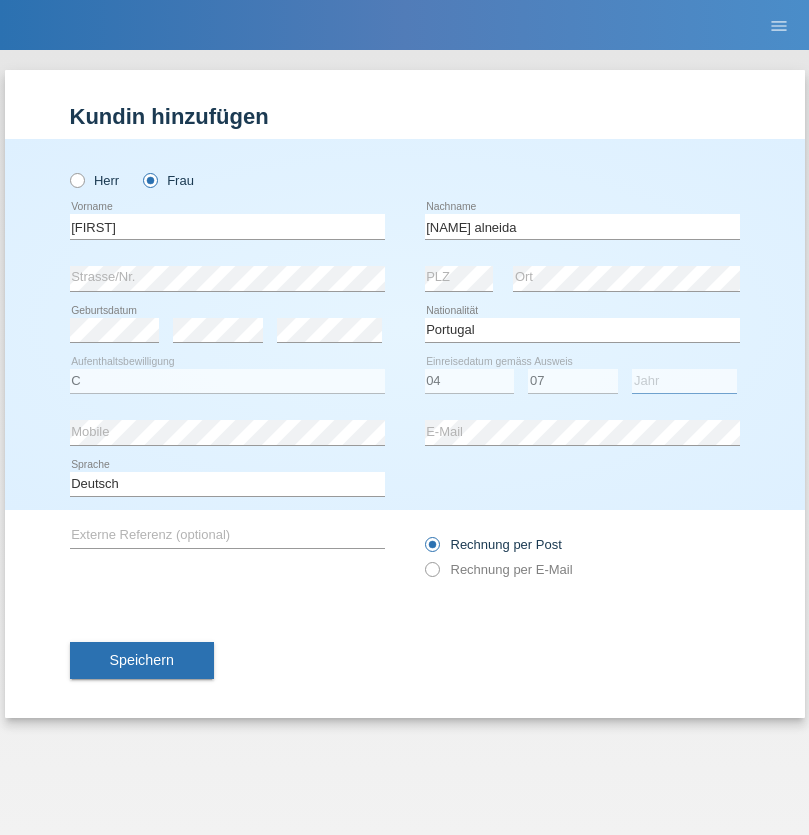 select on "2021" 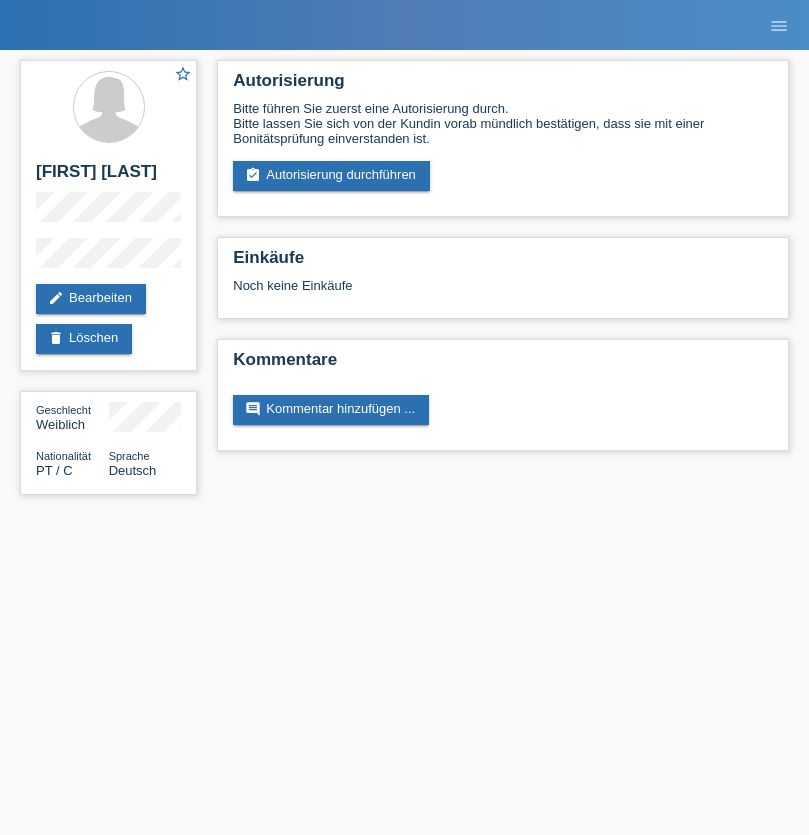 scroll, scrollTop: 0, scrollLeft: 0, axis: both 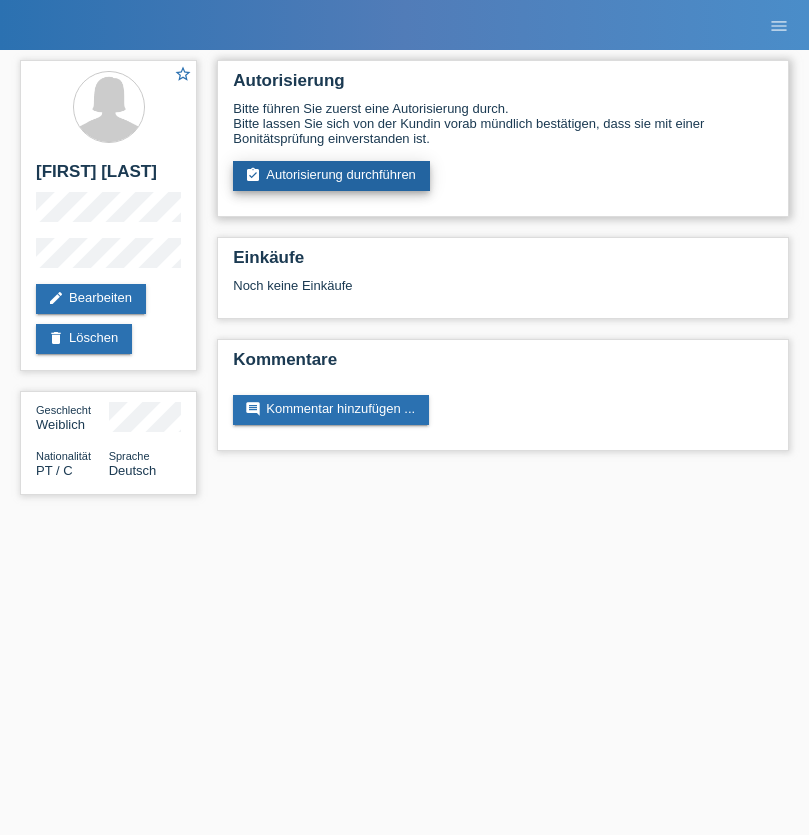 click on "assignment_turned_in  Autorisierung durchführen" at bounding box center [331, 176] 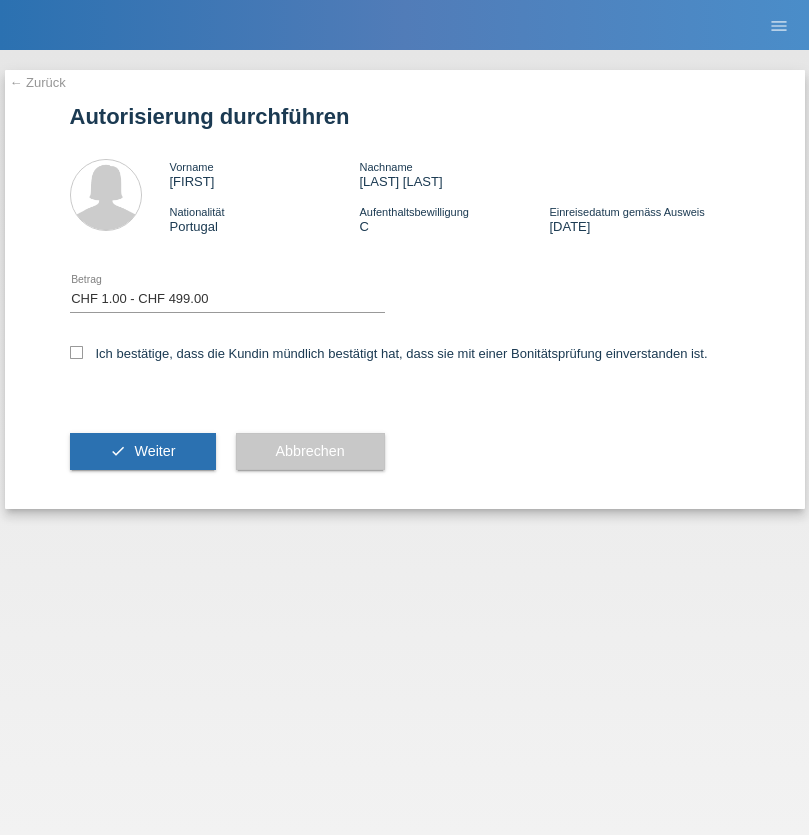 select on "1" 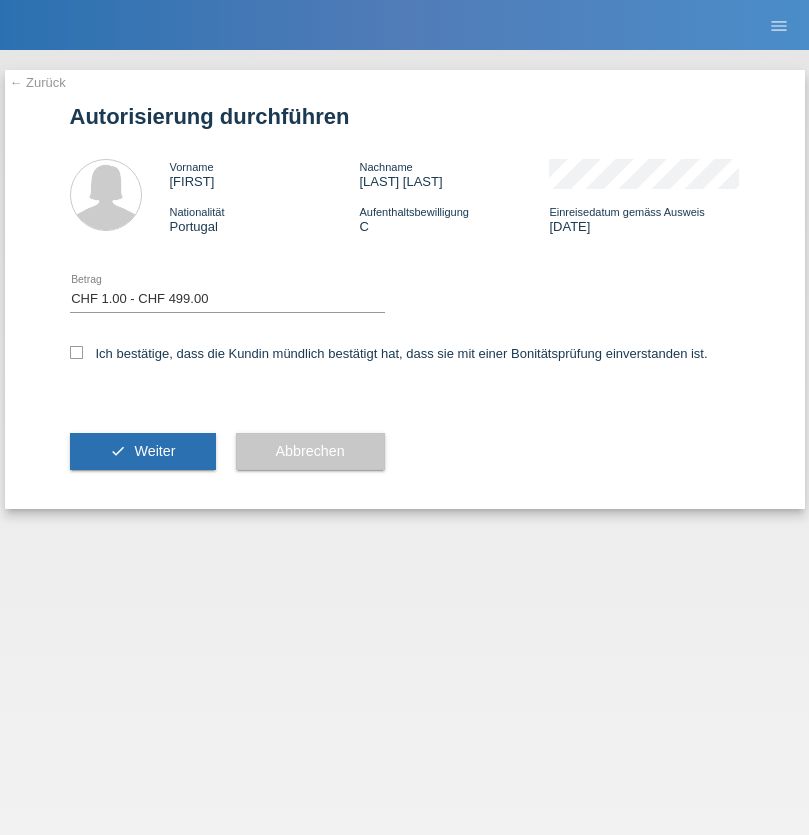 checkbox on "true" 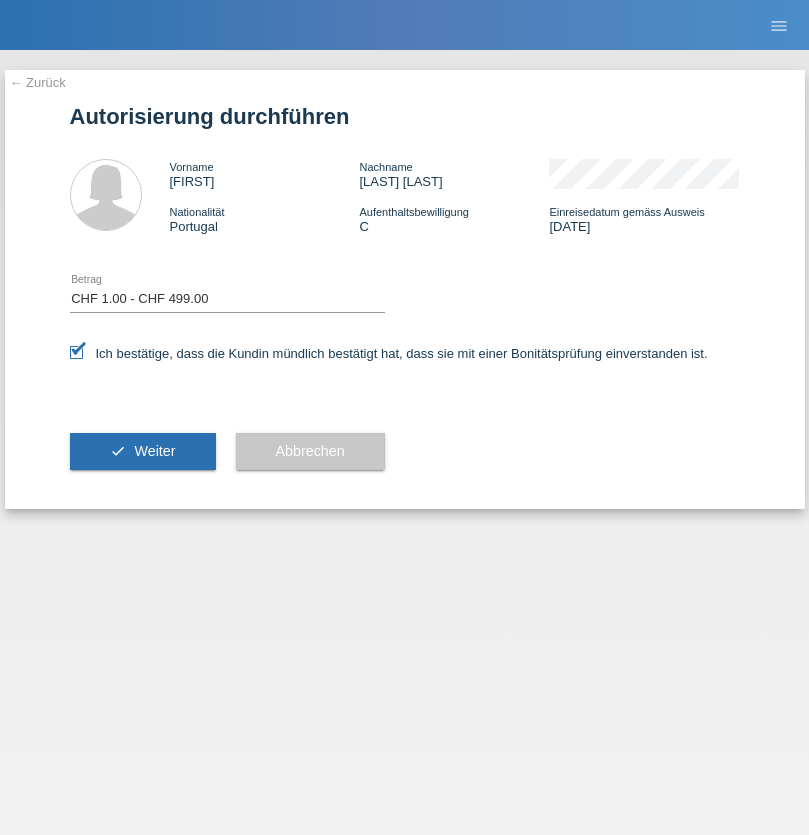 scroll, scrollTop: 0, scrollLeft: 0, axis: both 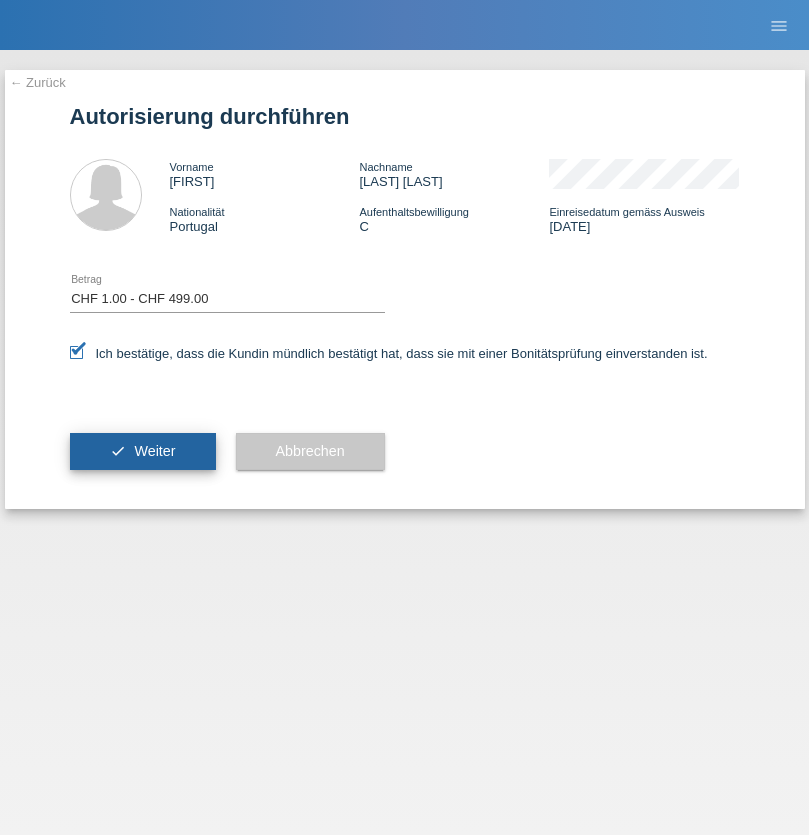 click on "Weiter" at bounding box center (154, 451) 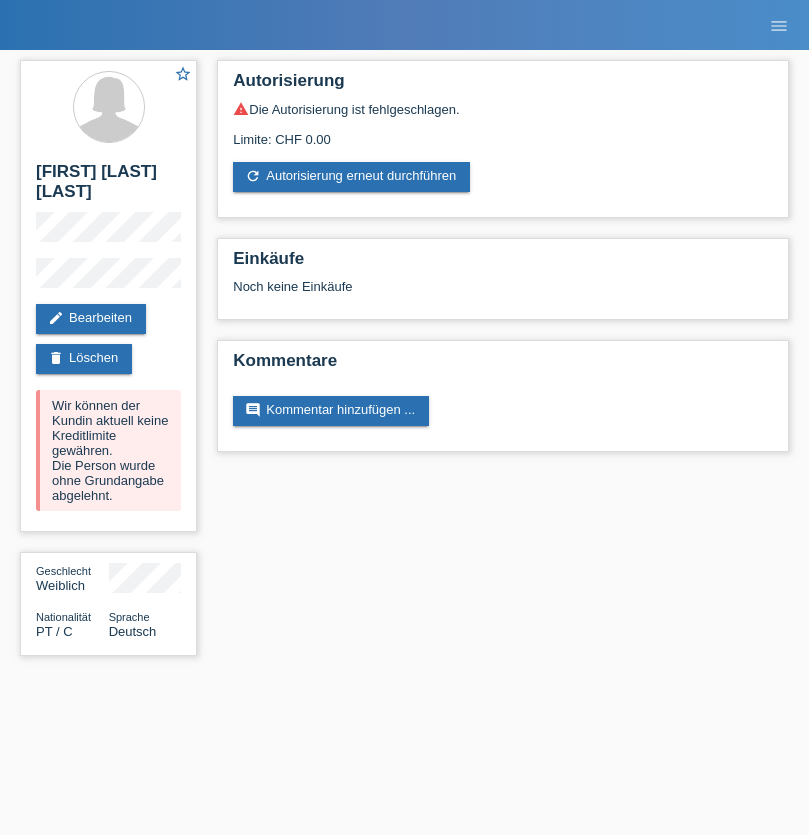 scroll, scrollTop: 0, scrollLeft: 0, axis: both 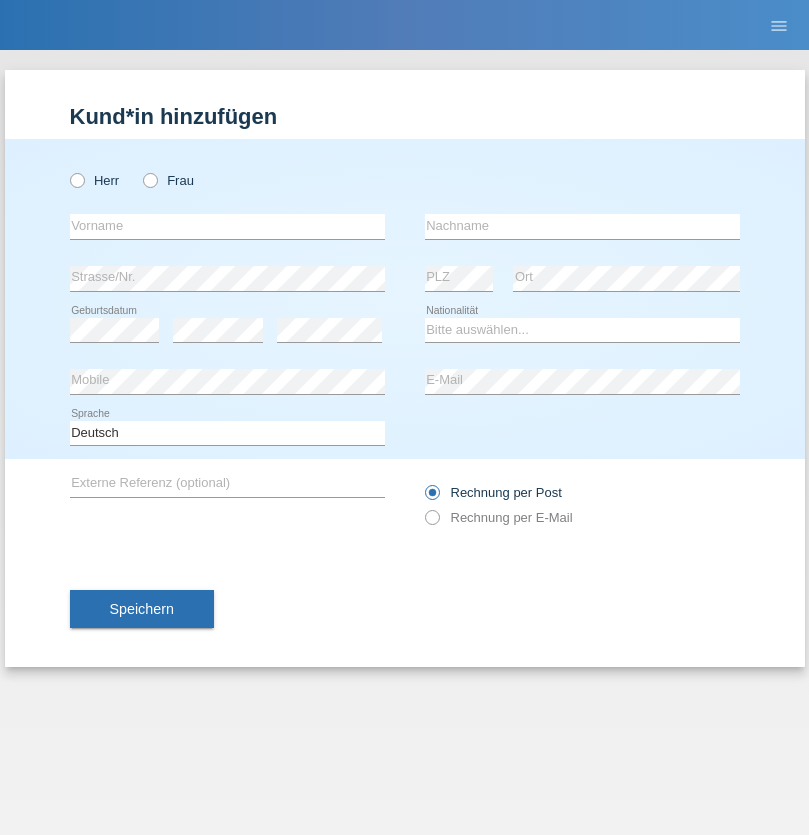 radio on "true" 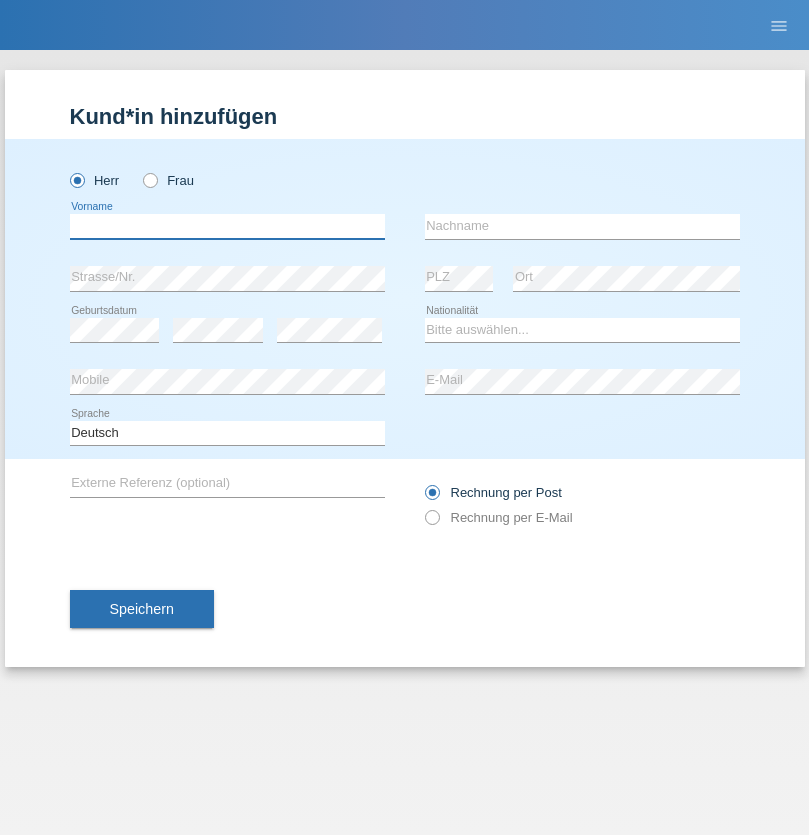 click at bounding box center [227, 226] 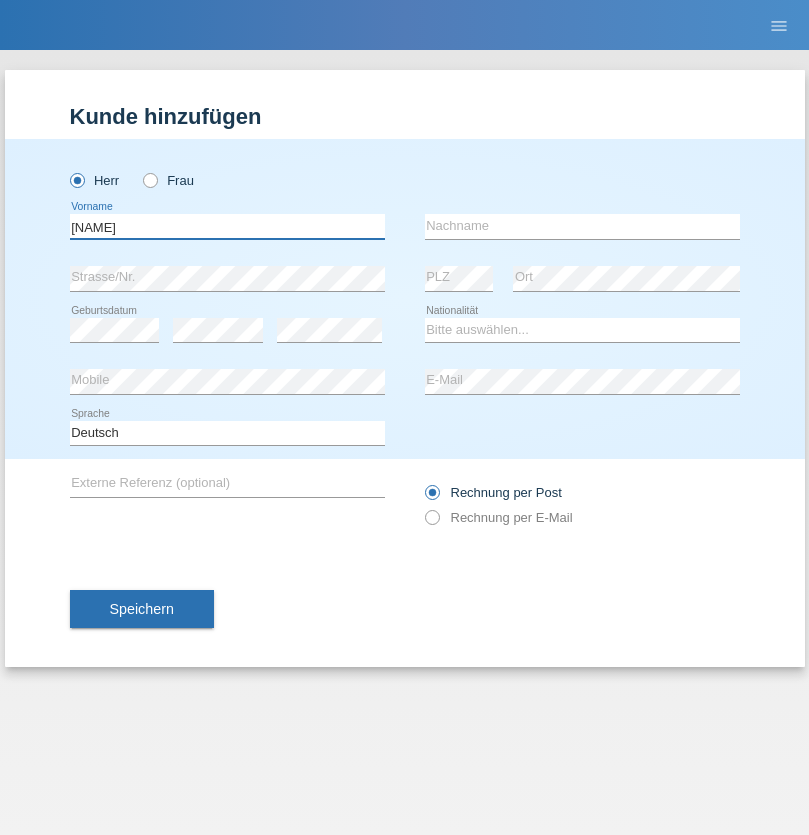 type on "Ryan" 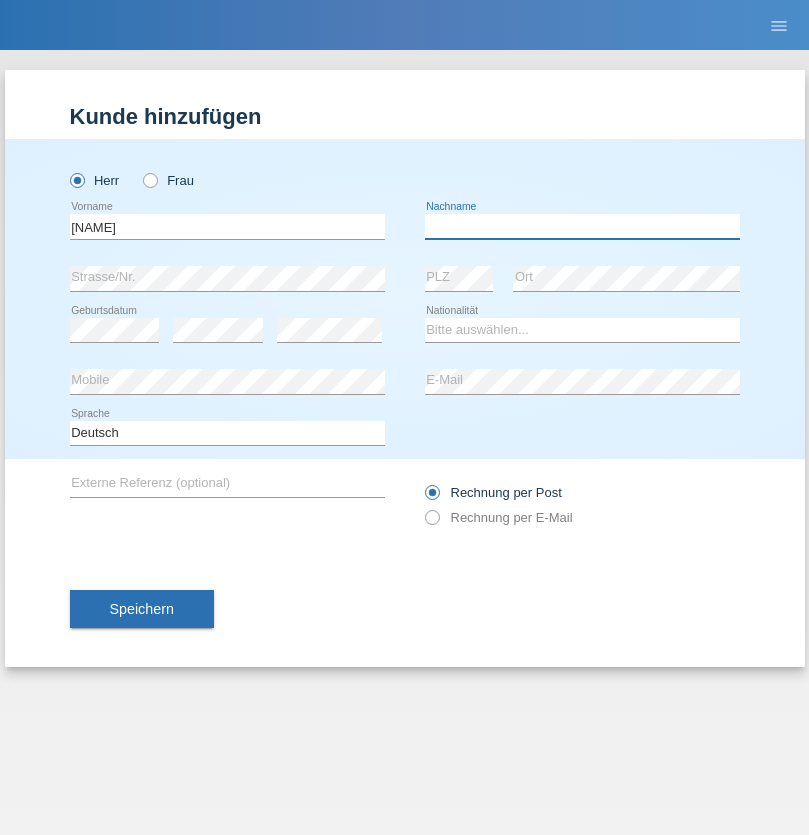 click at bounding box center (582, 226) 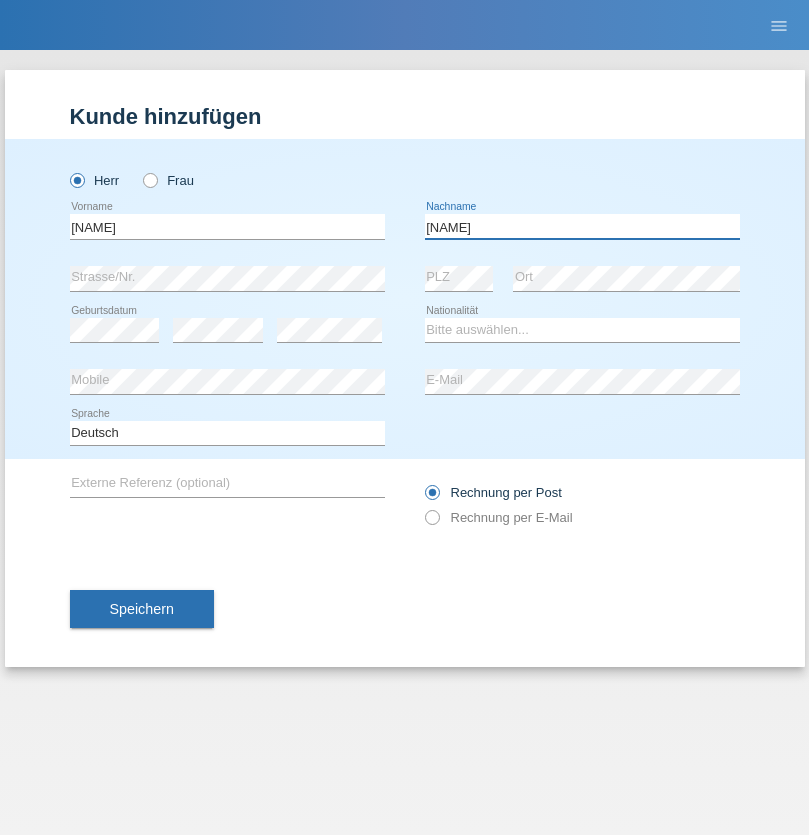 type on "[LAST]" 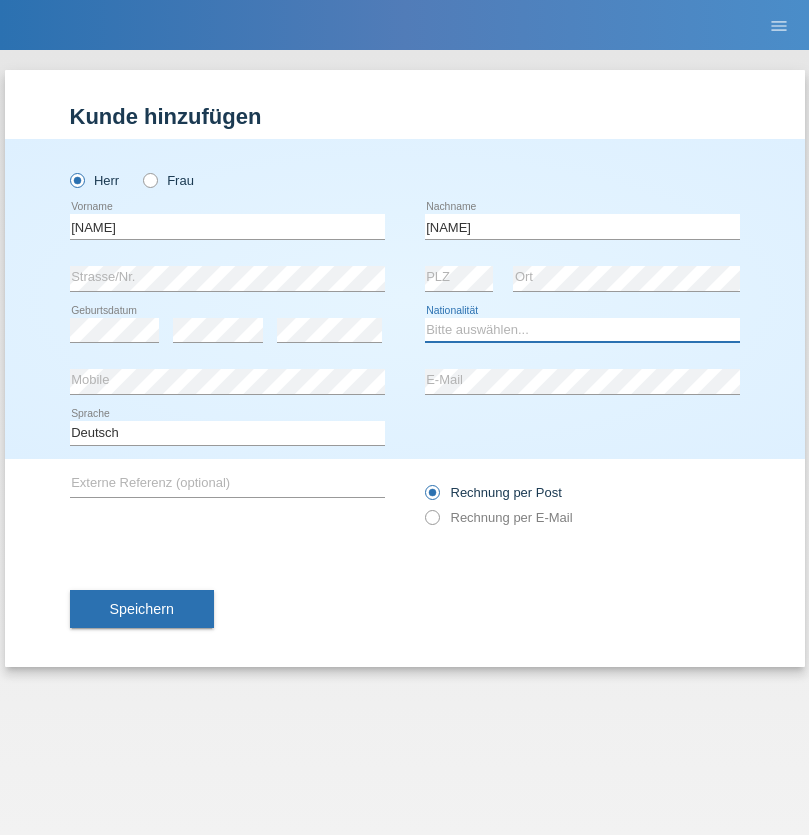 select on "CH" 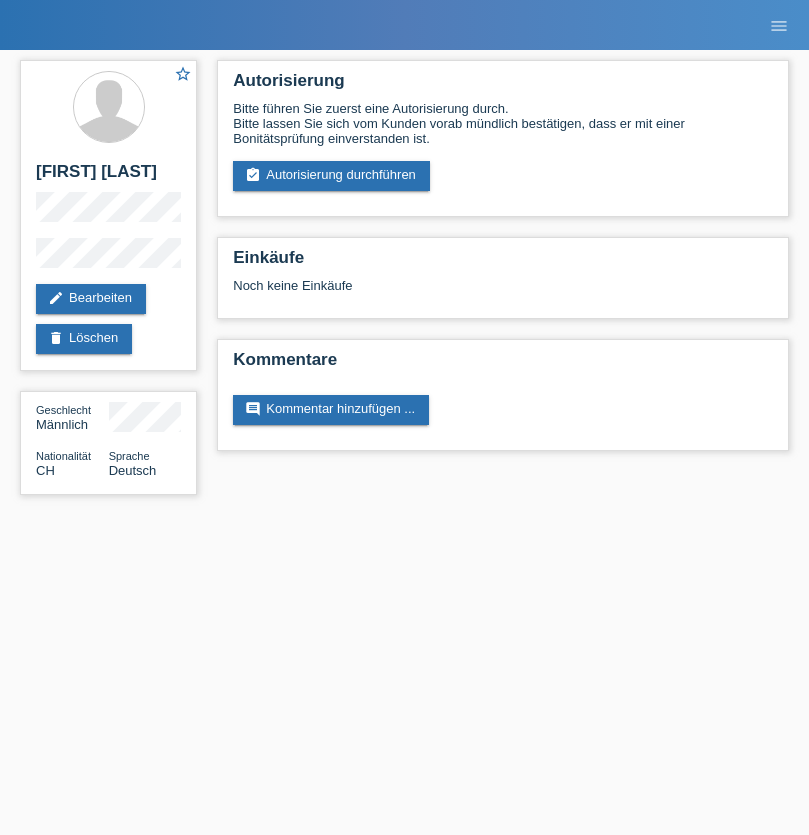 scroll, scrollTop: 0, scrollLeft: 0, axis: both 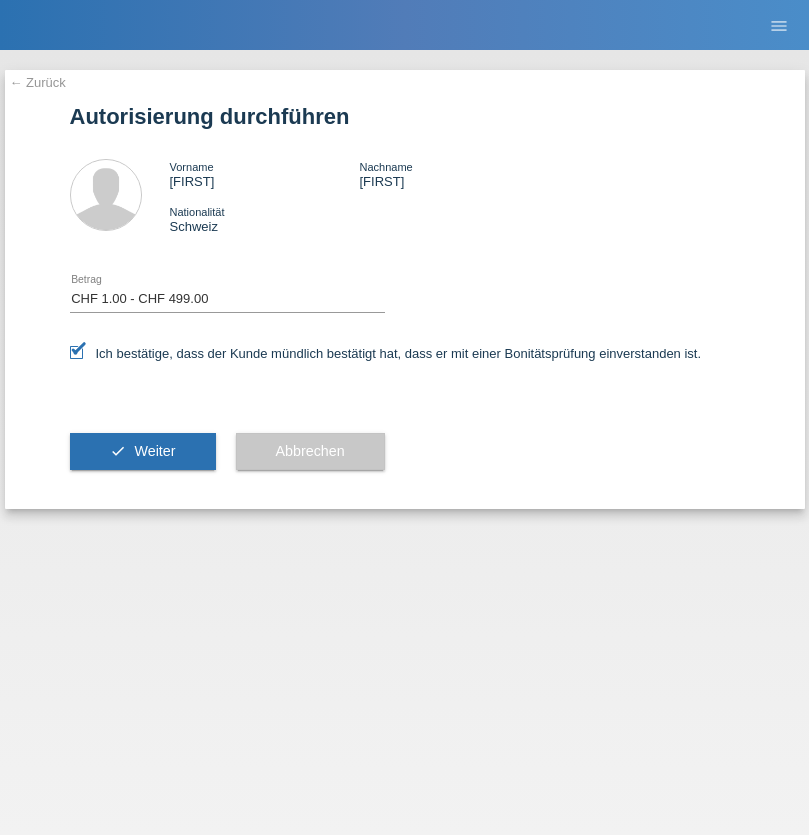 select on "1" 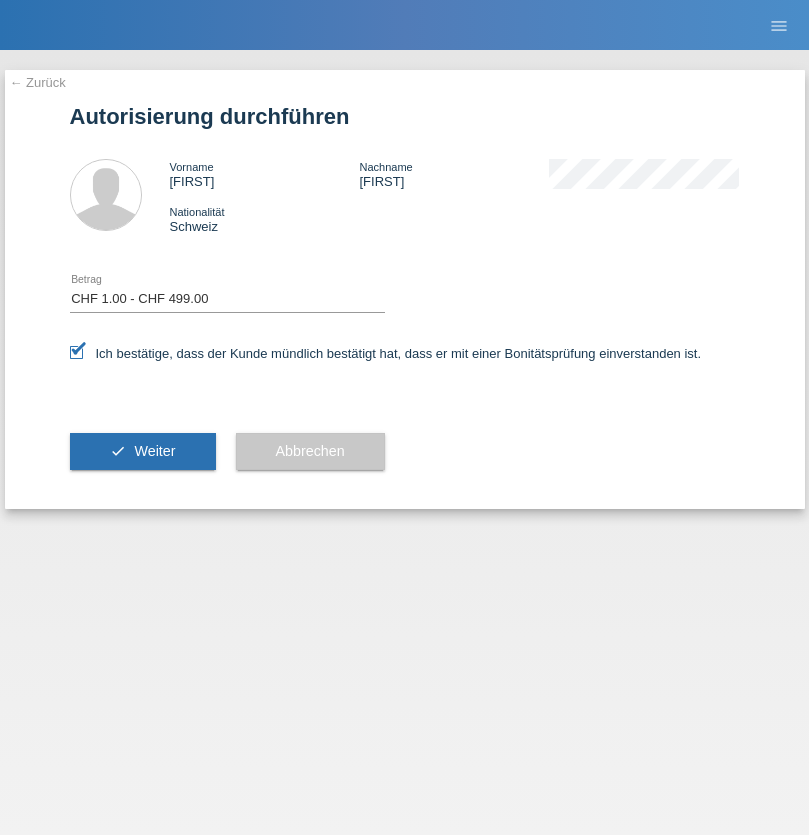 scroll, scrollTop: 0, scrollLeft: 0, axis: both 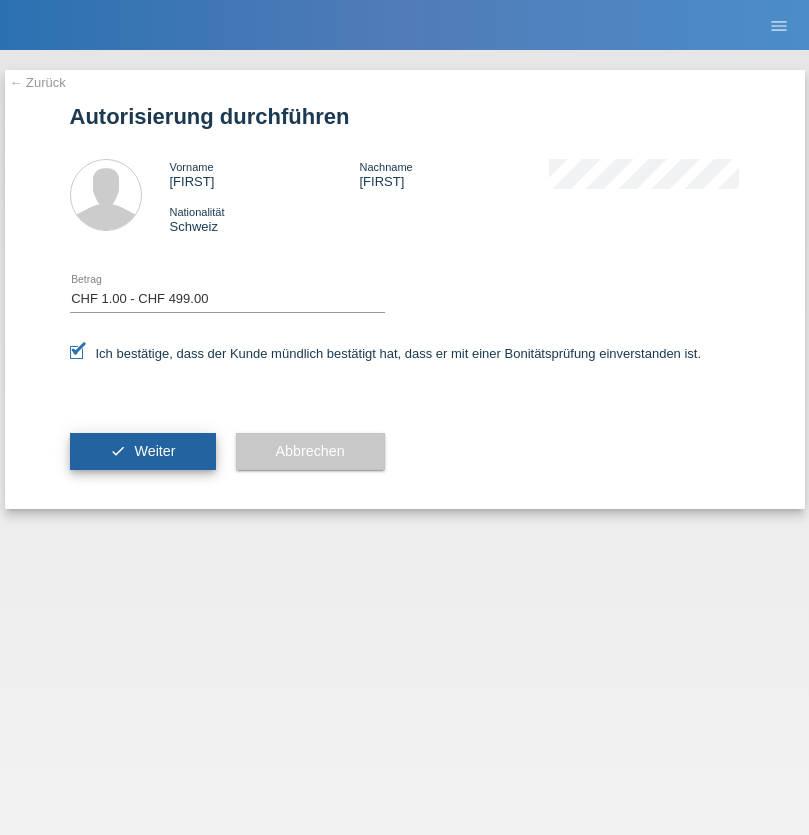click on "Weiter" at bounding box center [154, 451] 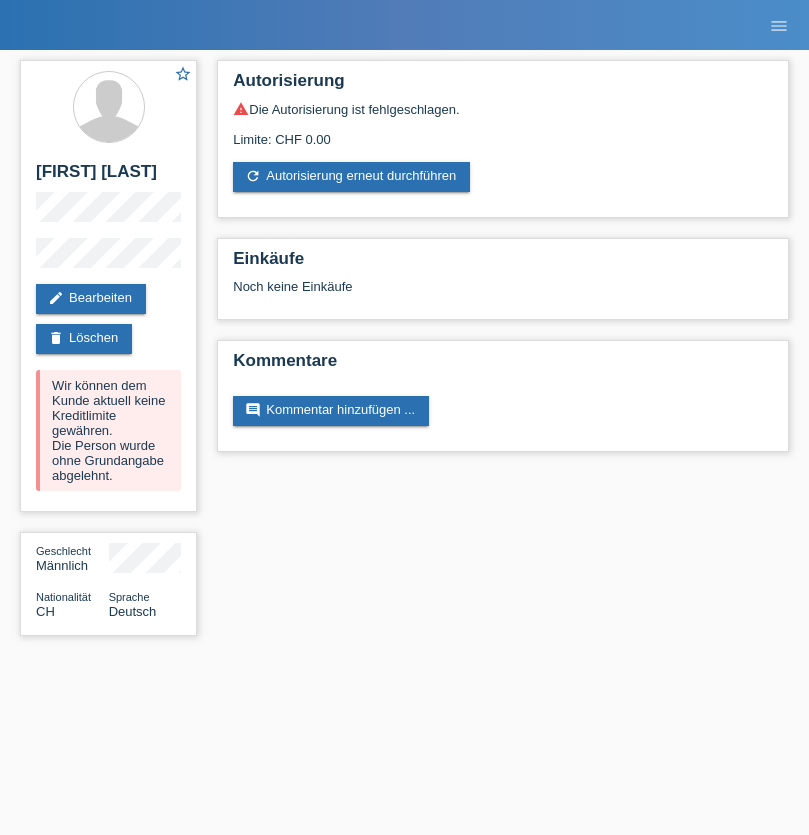 scroll, scrollTop: 0, scrollLeft: 0, axis: both 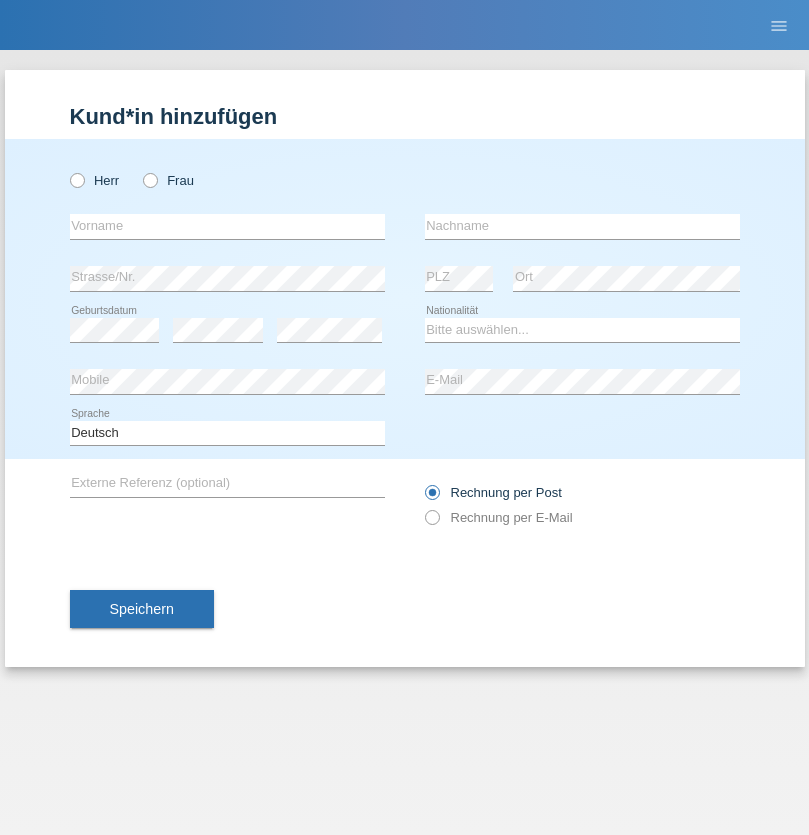 radio on "true" 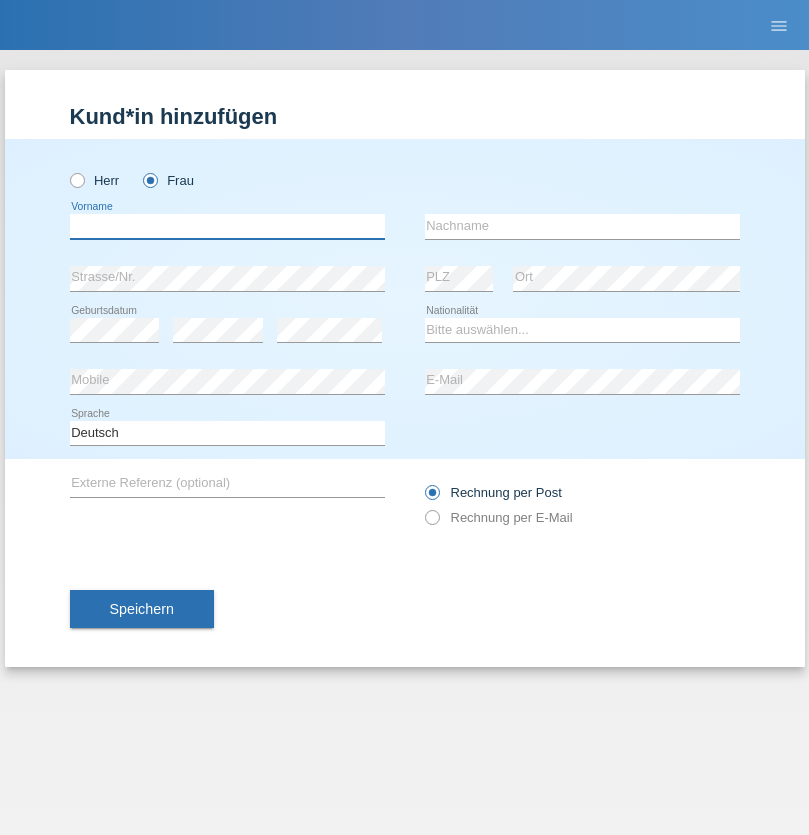 click at bounding box center [227, 226] 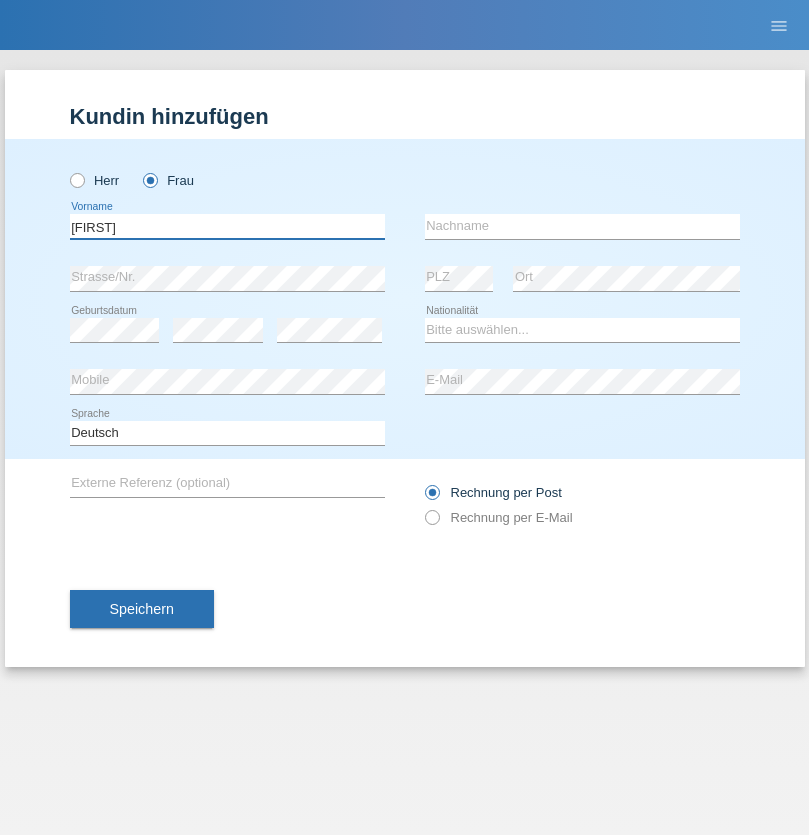 type on "[FIRST]" 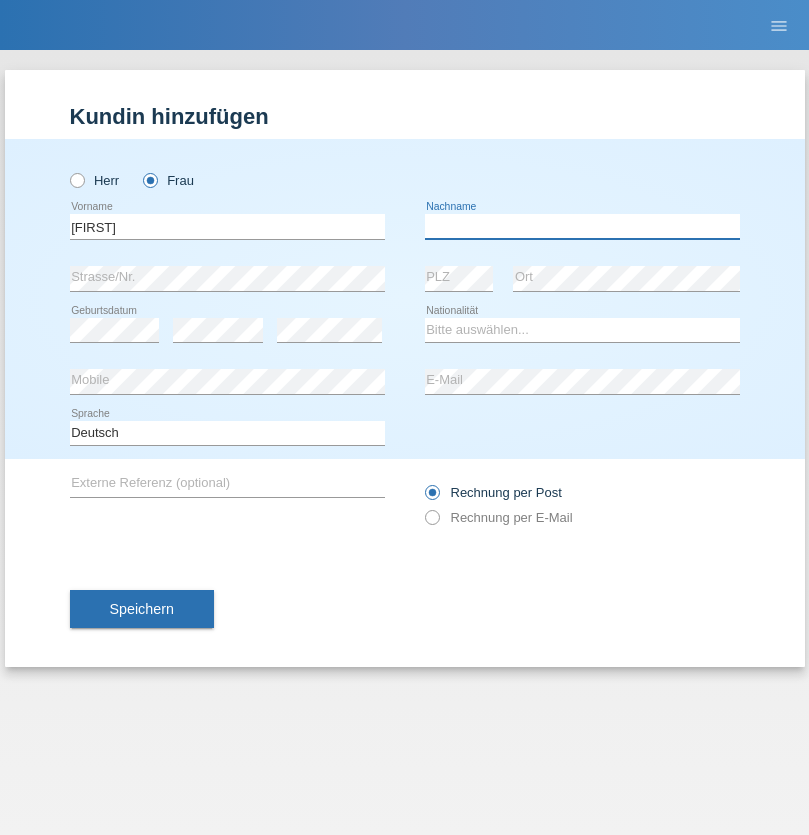 click at bounding box center (582, 226) 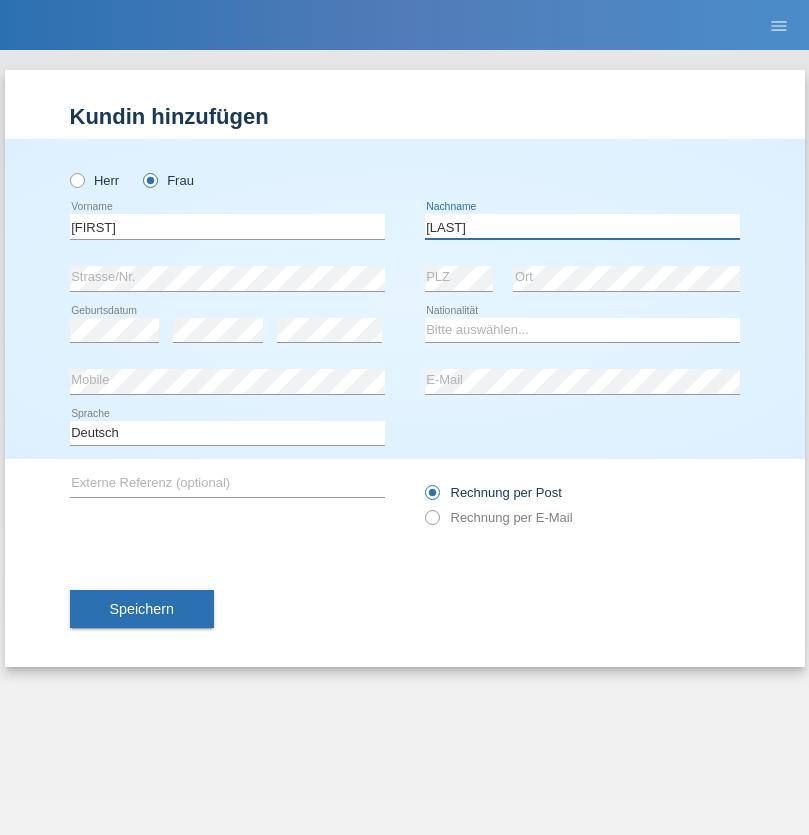 type on "[LAST]" 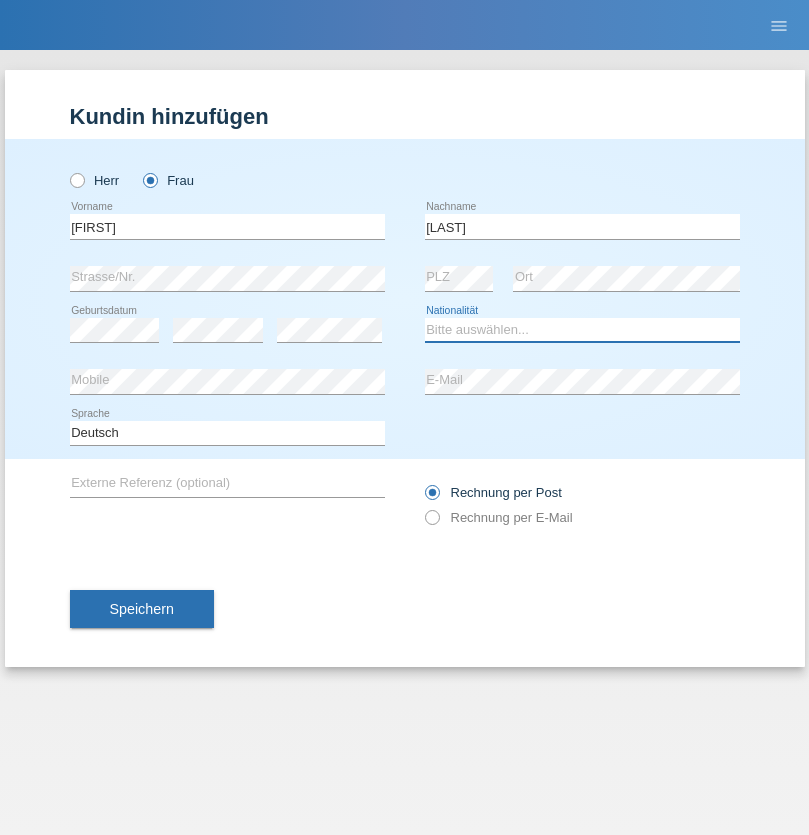 select on "CH" 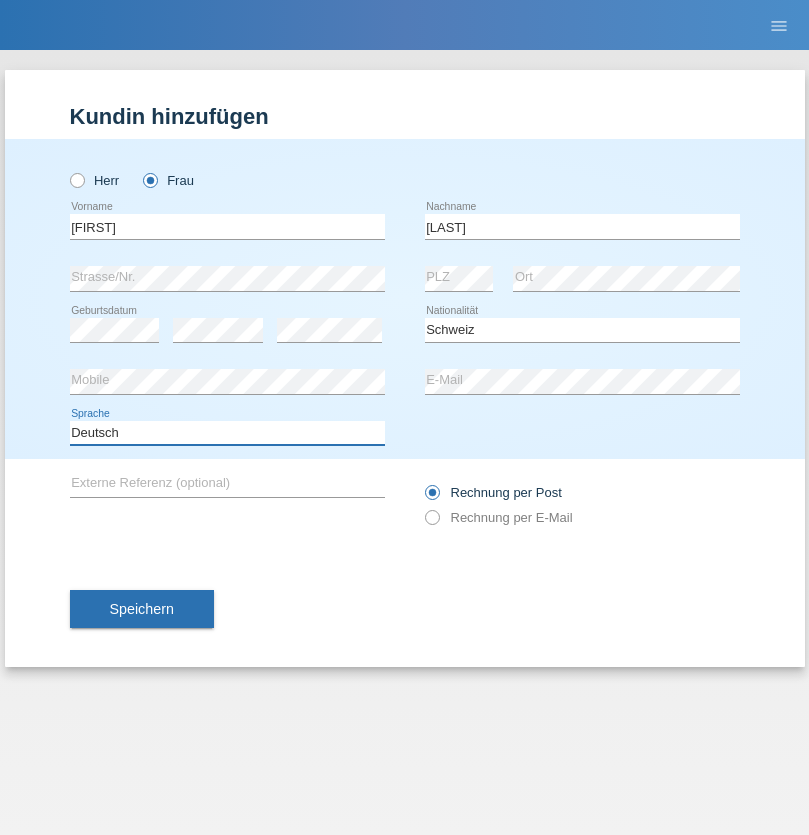 select on "en" 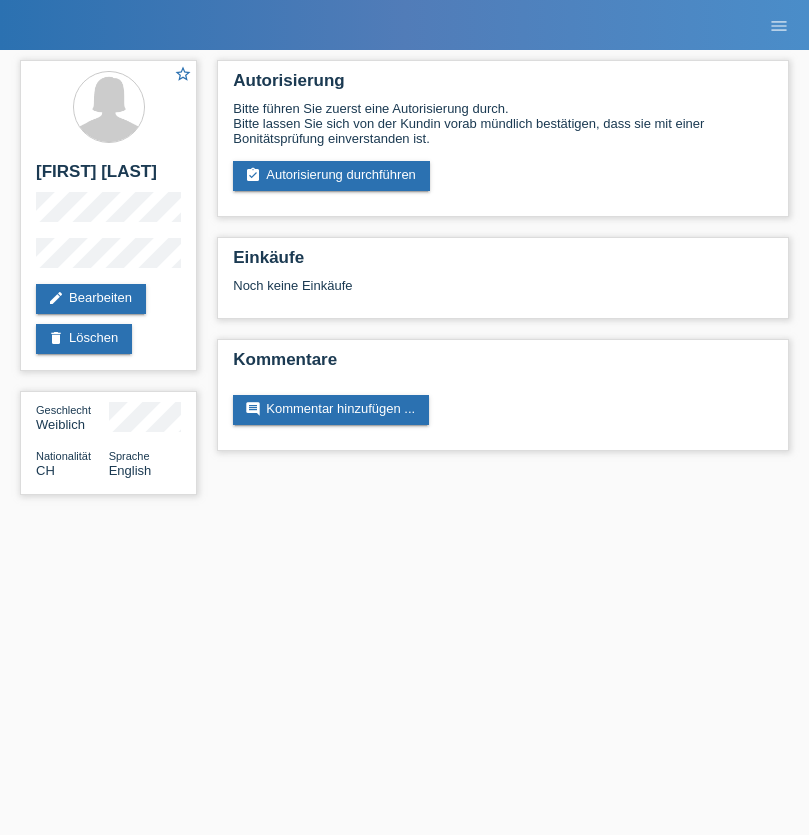 scroll, scrollTop: 0, scrollLeft: 0, axis: both 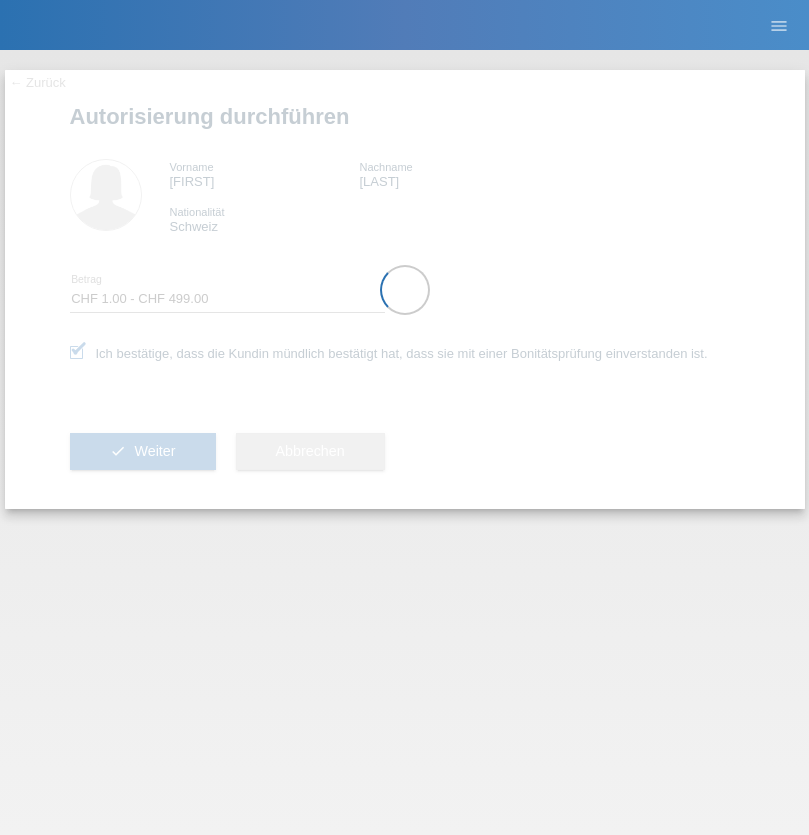 select on "1" 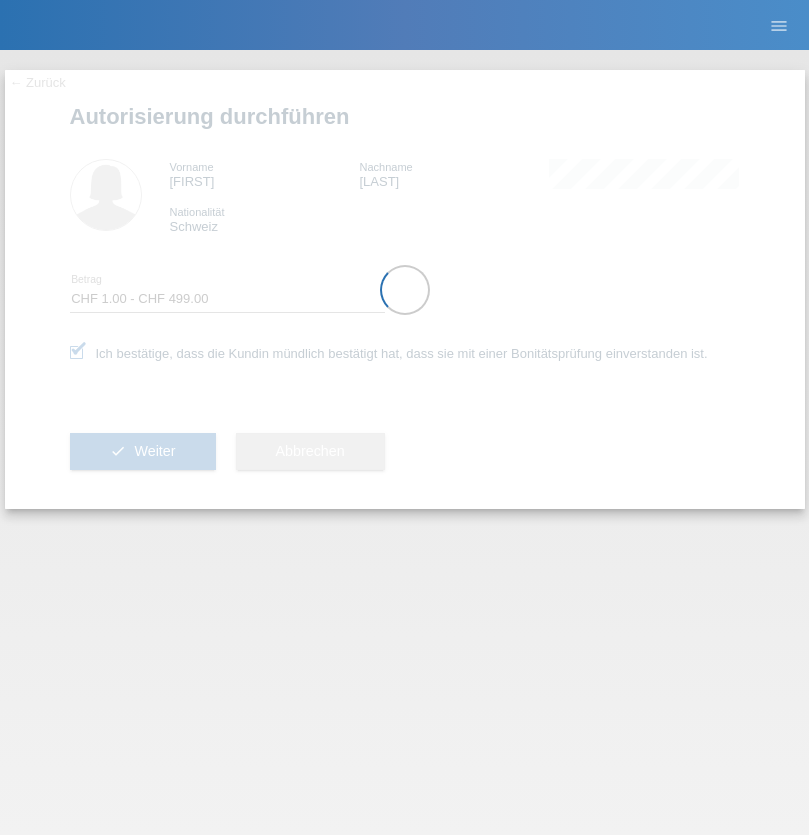 scroll, scrollTop: 0, scrollLeft: 0, axis: both 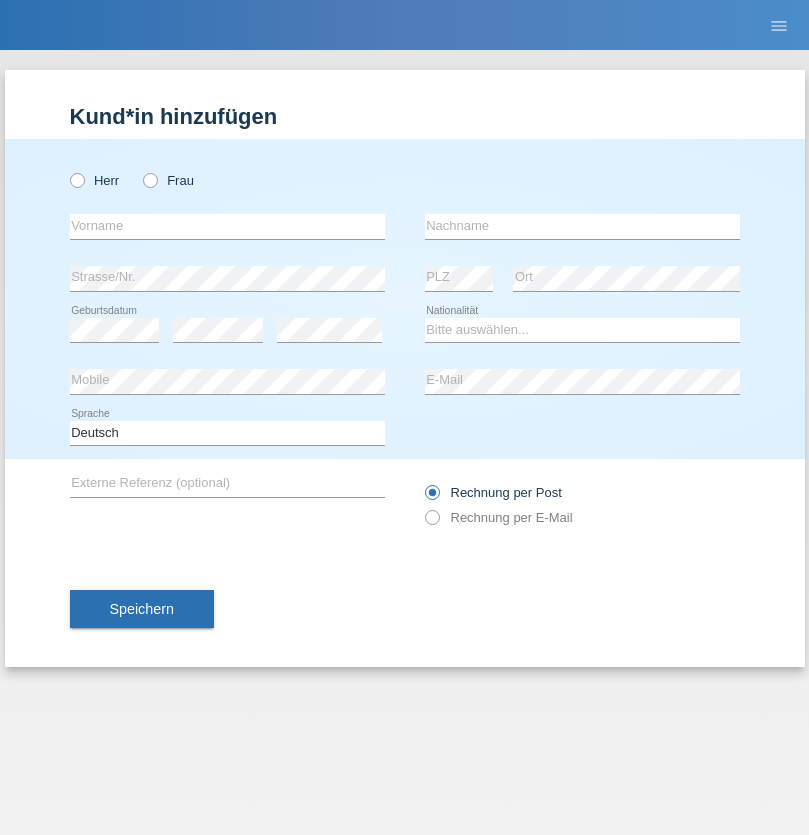 radio on "true" 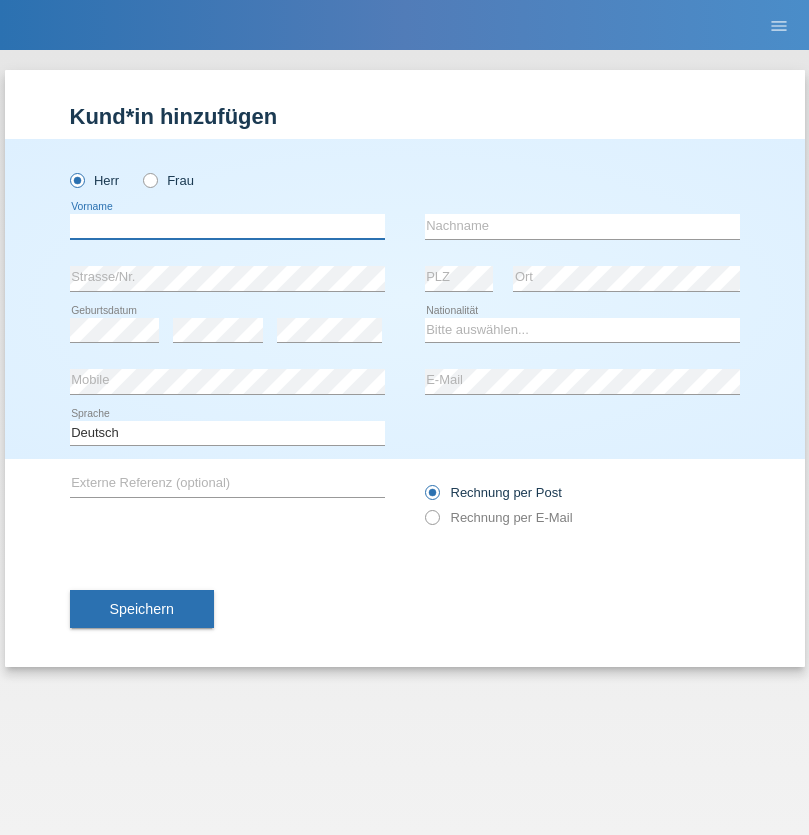 click at bounding box center (227, 226) 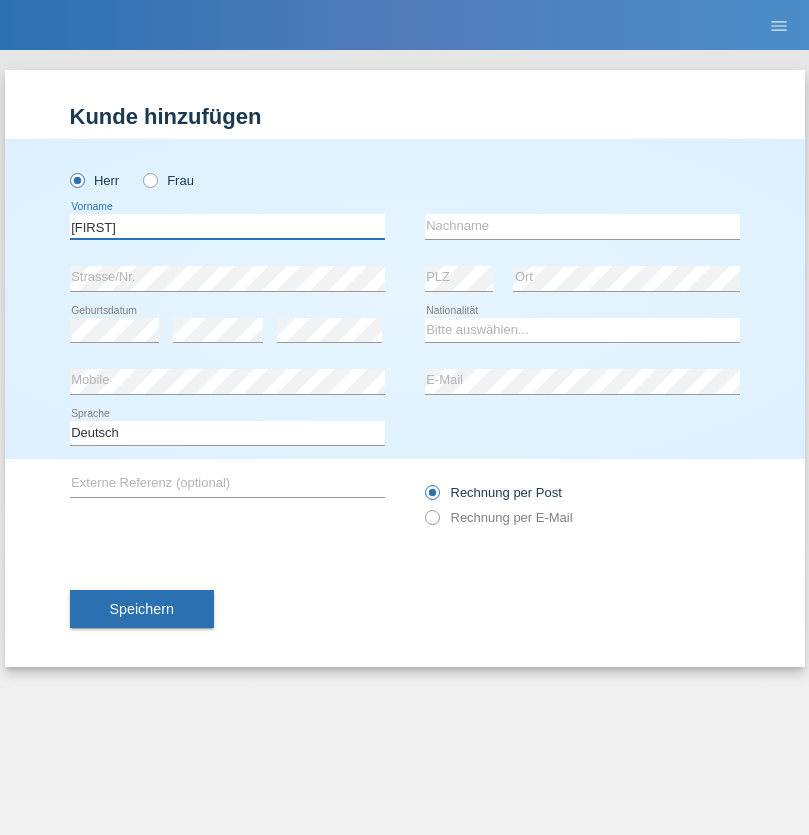 type on "Niels" 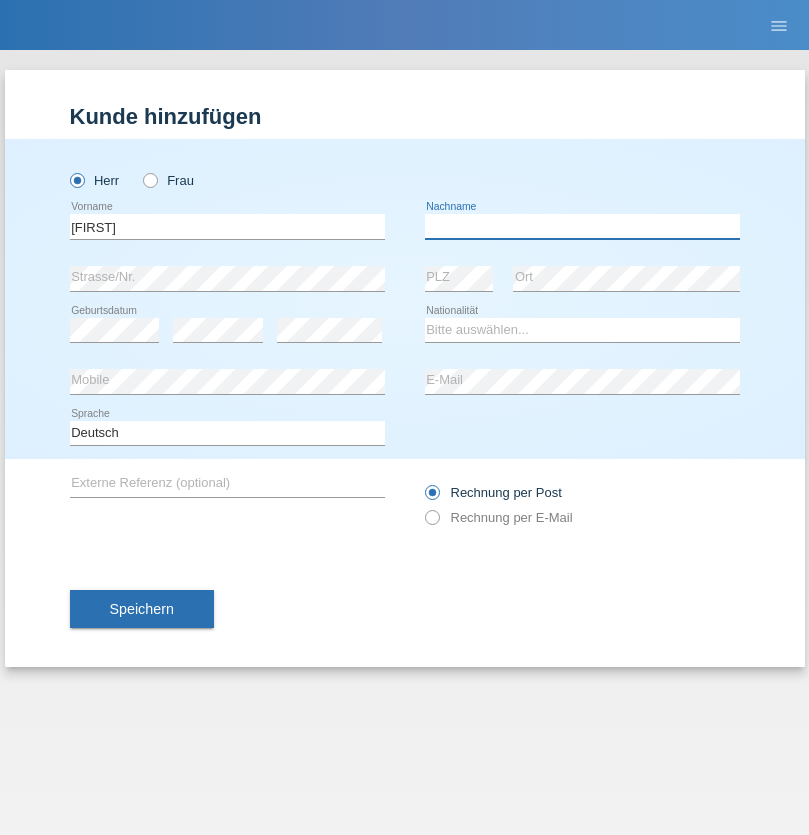 click at bounding box center [582, 226] 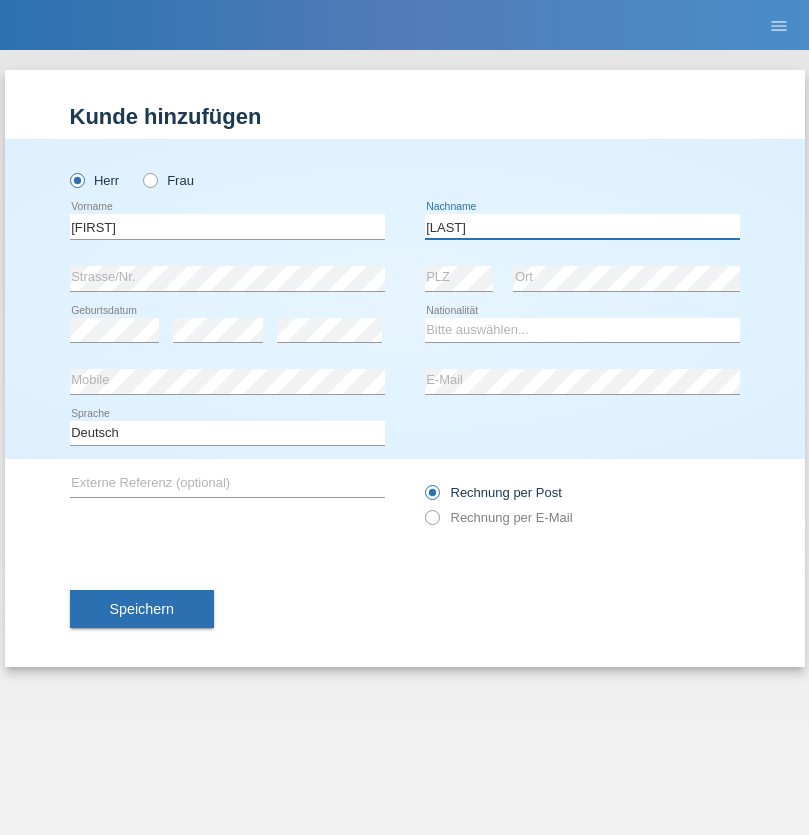 type on "Heuer" 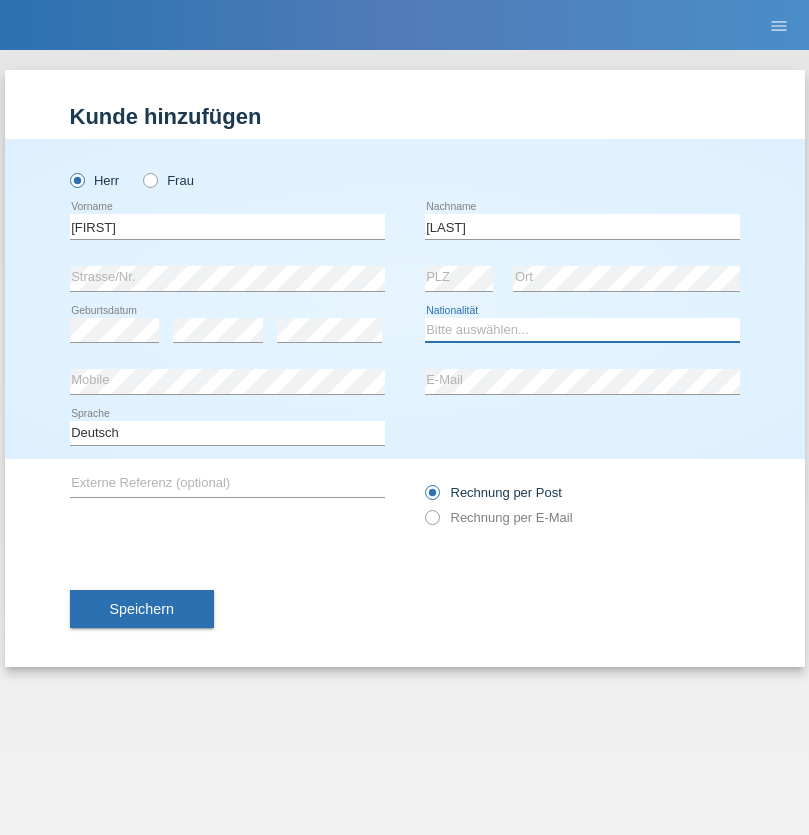 select on "CH" 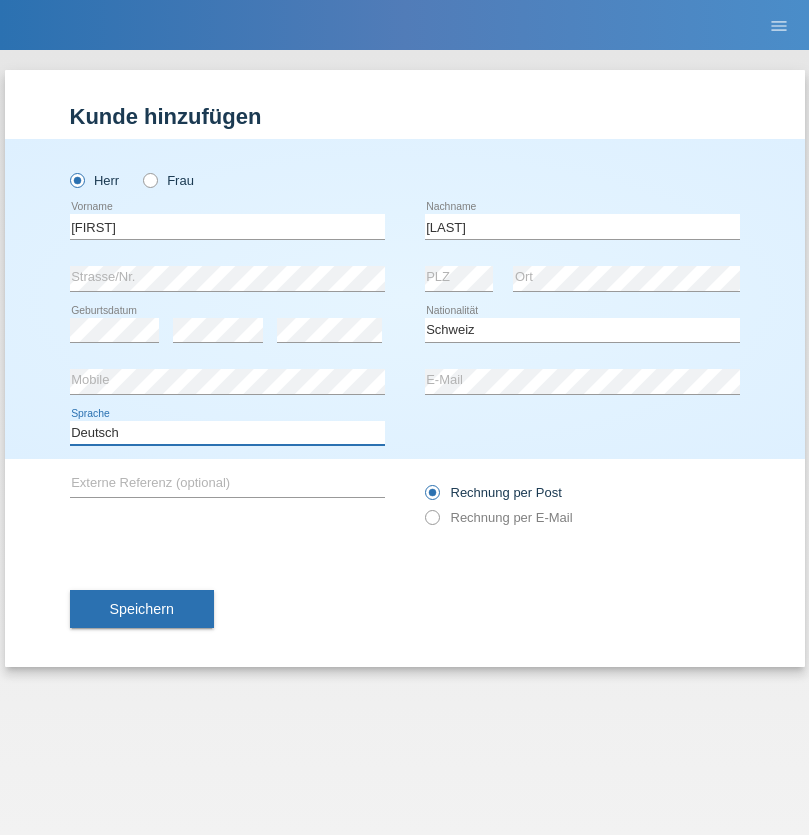 select on "en" 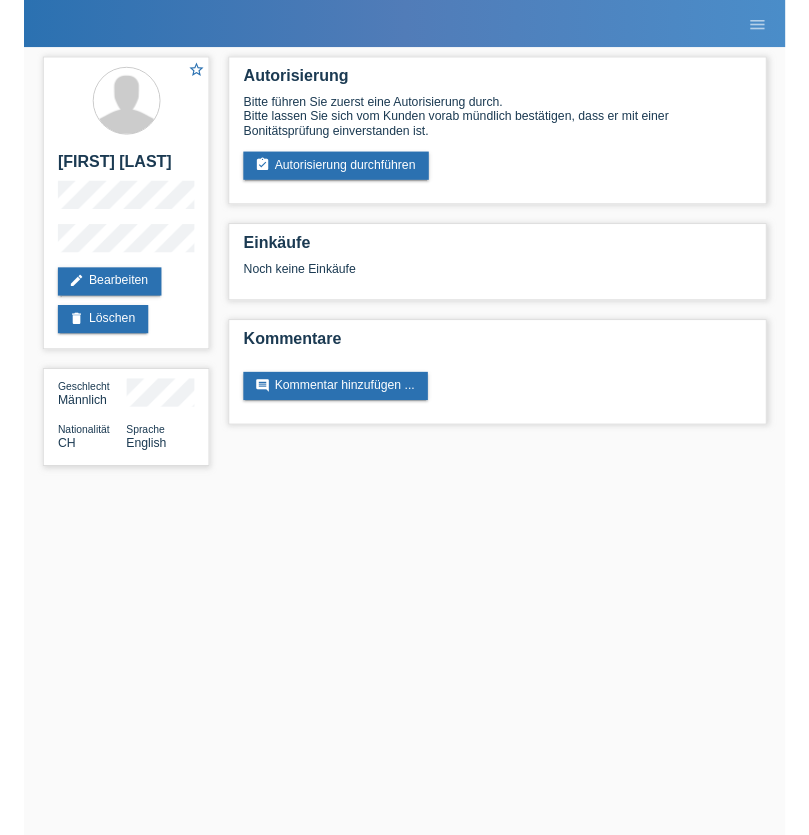 scroll, scrollTop: 0, scrollLeft: 0, axis: both 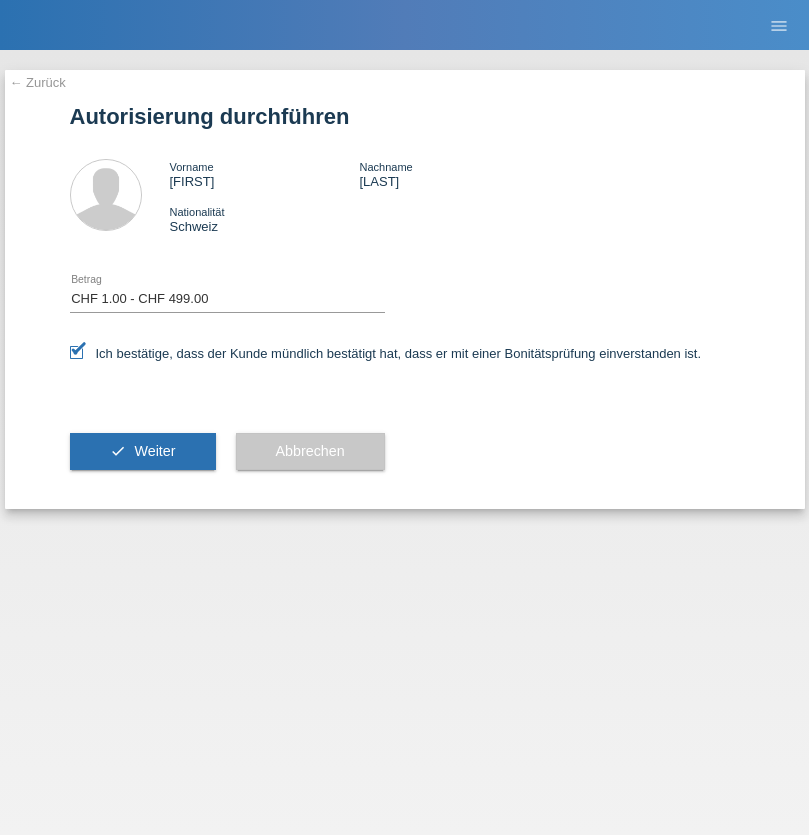 select on "1" 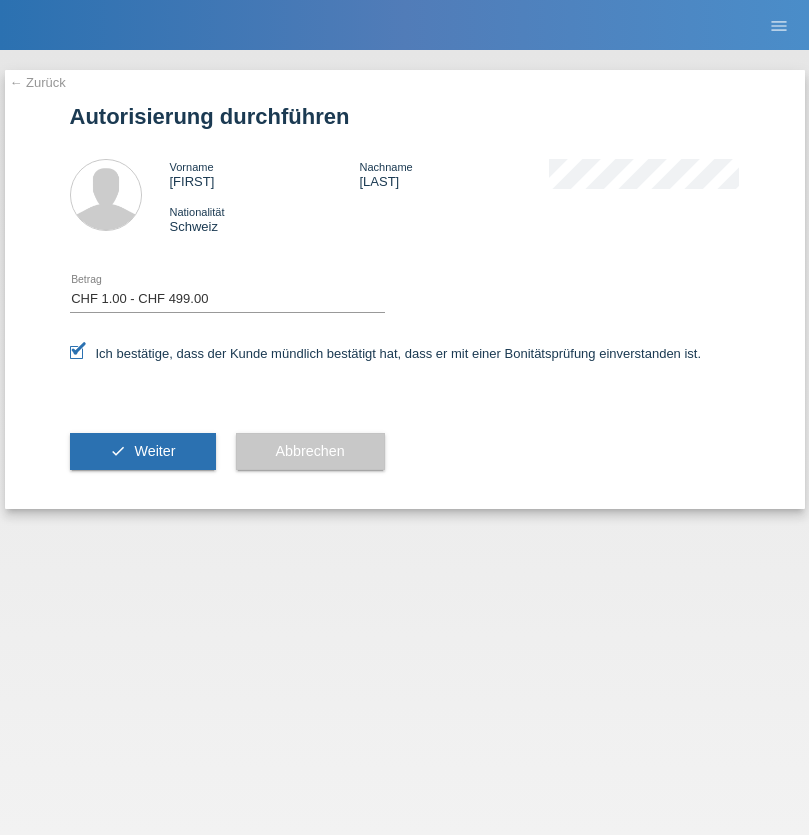 scroll, scrollTop: 0, scrollLeft: 0, axis: both 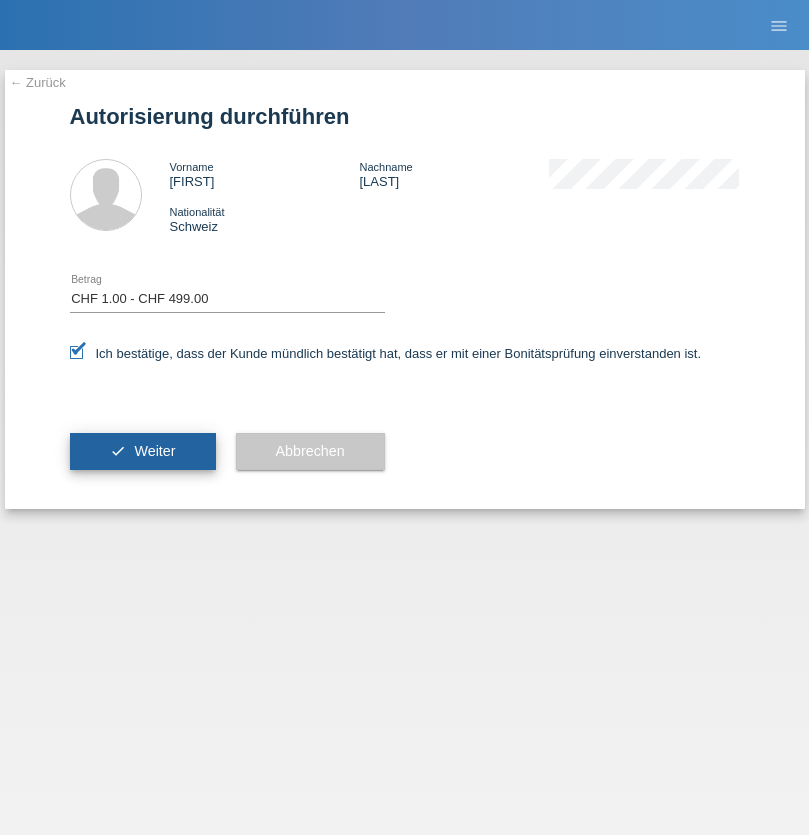 click on "Weiter" at bounding box center [154, 451] 